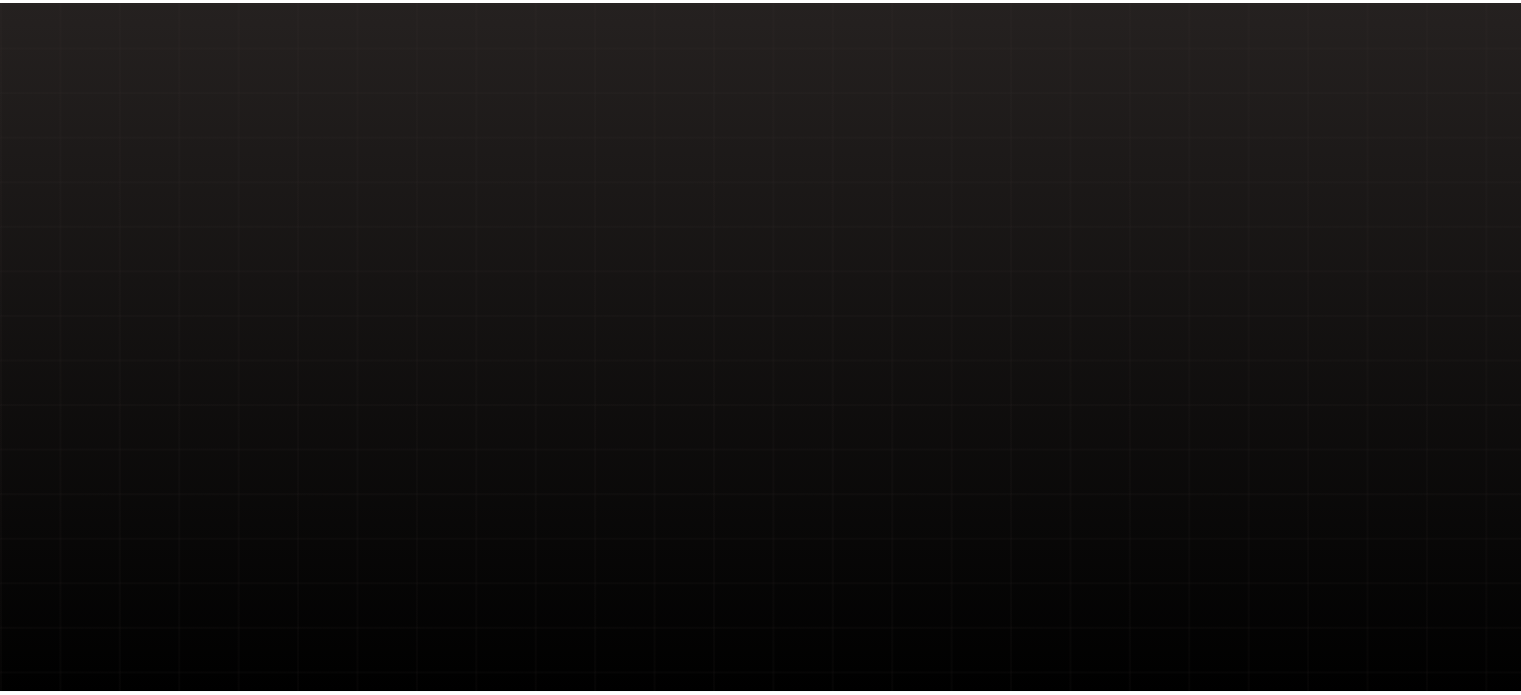 scroll, scrollTop: 0, scrollLeft: 0, axis: both 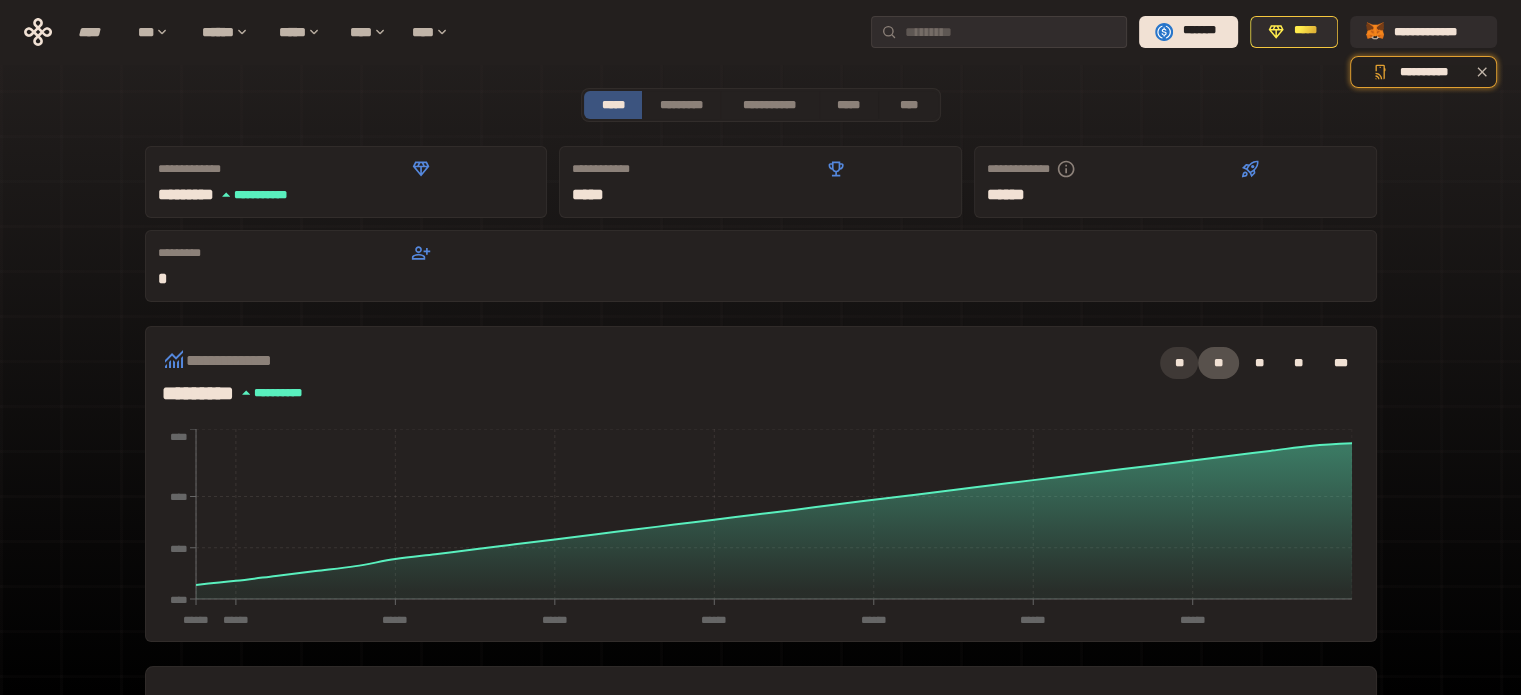click on "**" at bounding box center (1179, 363) 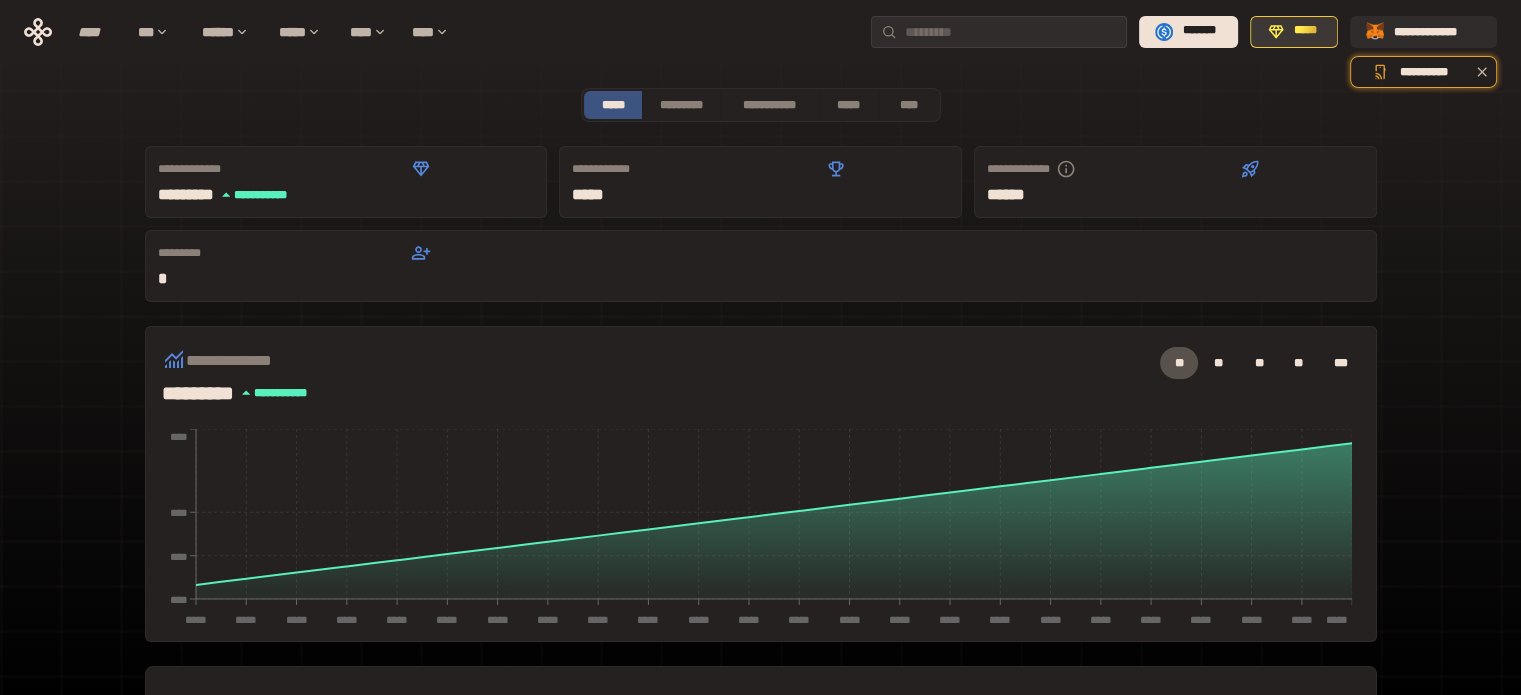 click on "*****" at bounding box center [1294, 32] 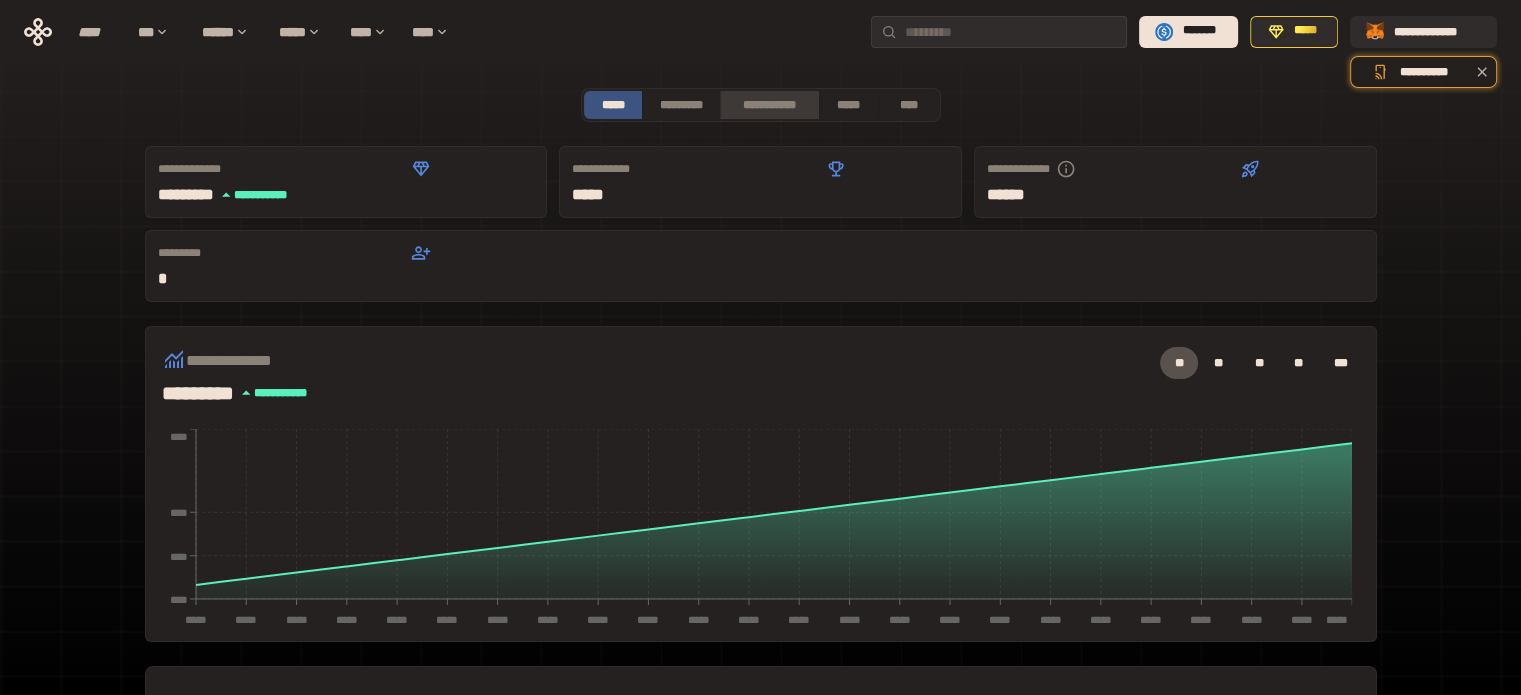 click on "**********" at bounding box center (769, 105) 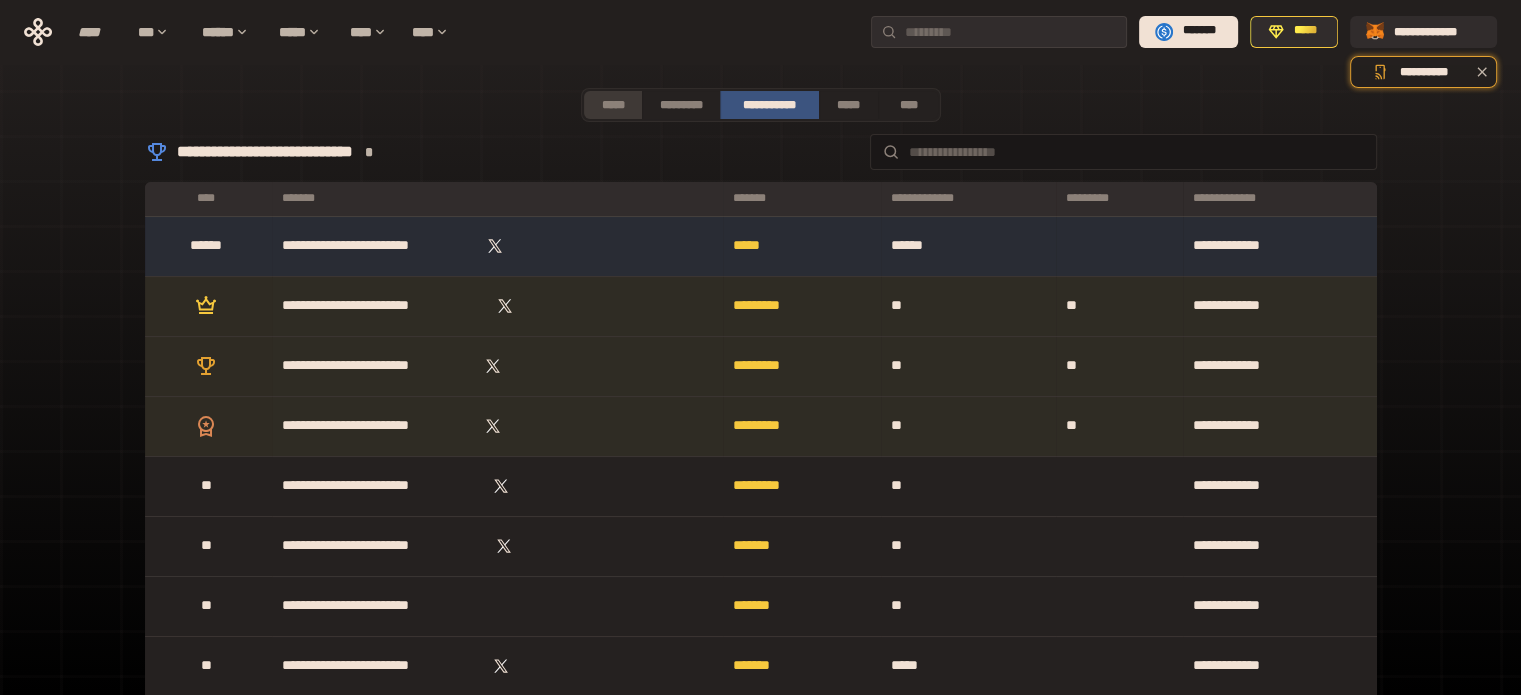 click on "*****" at bounding box center (613, 105) 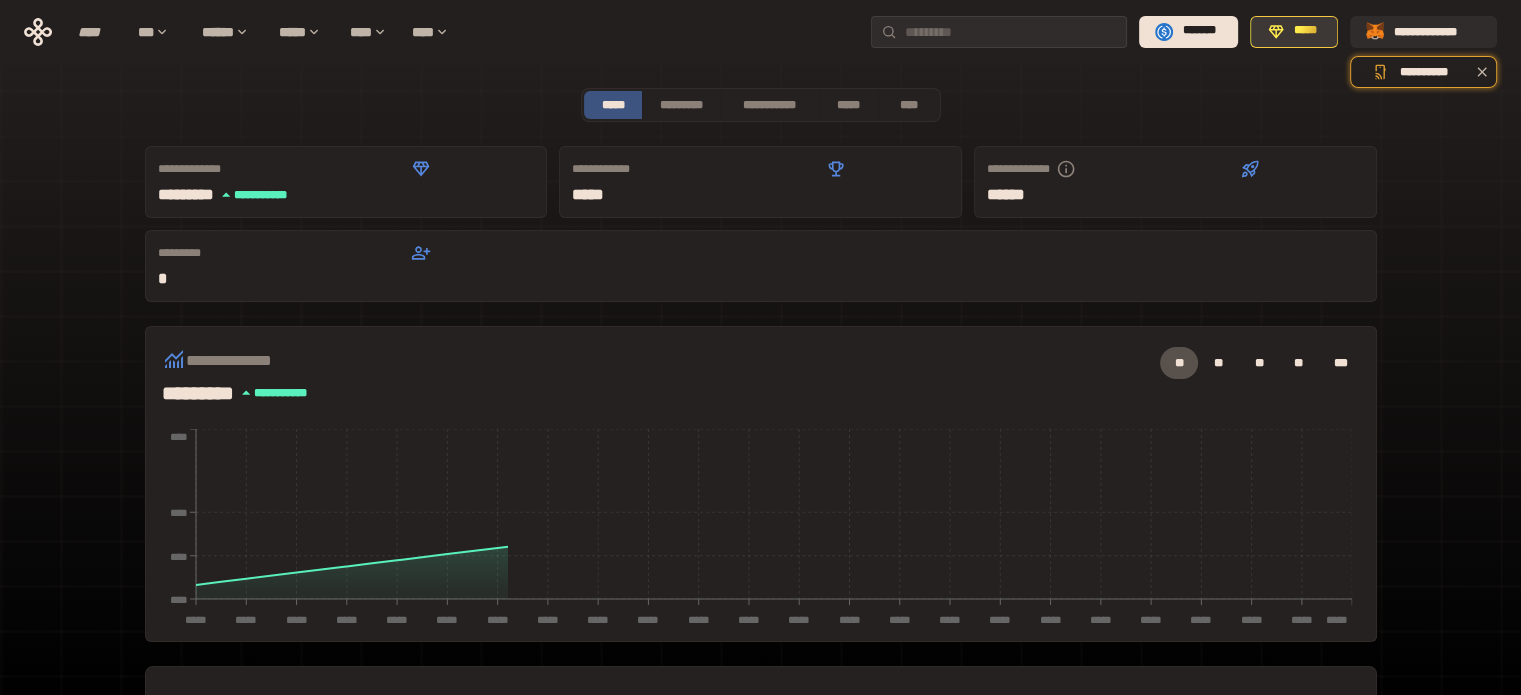 click on "*****" at bounding box center (1305, 31) 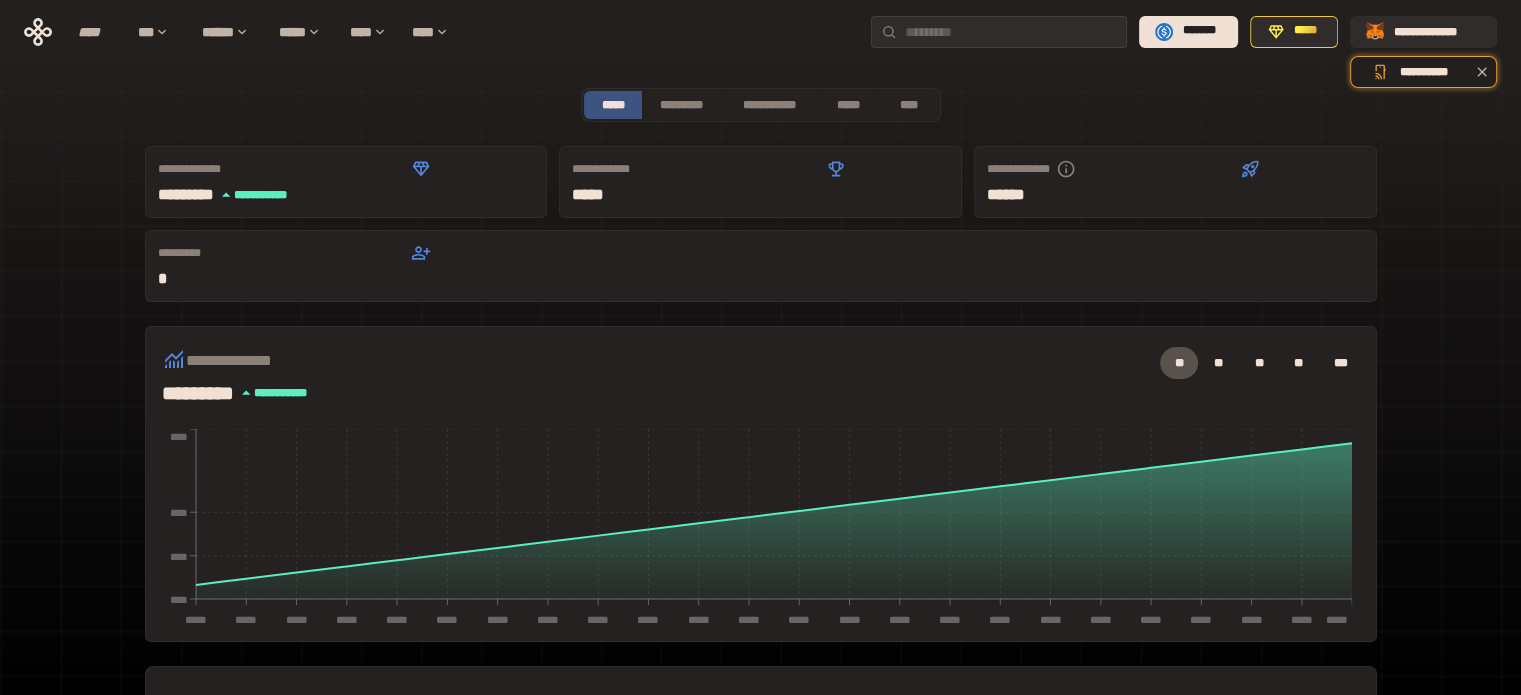 scroll, scrollTop: 509, scrollLeft: 0, axis: vertical 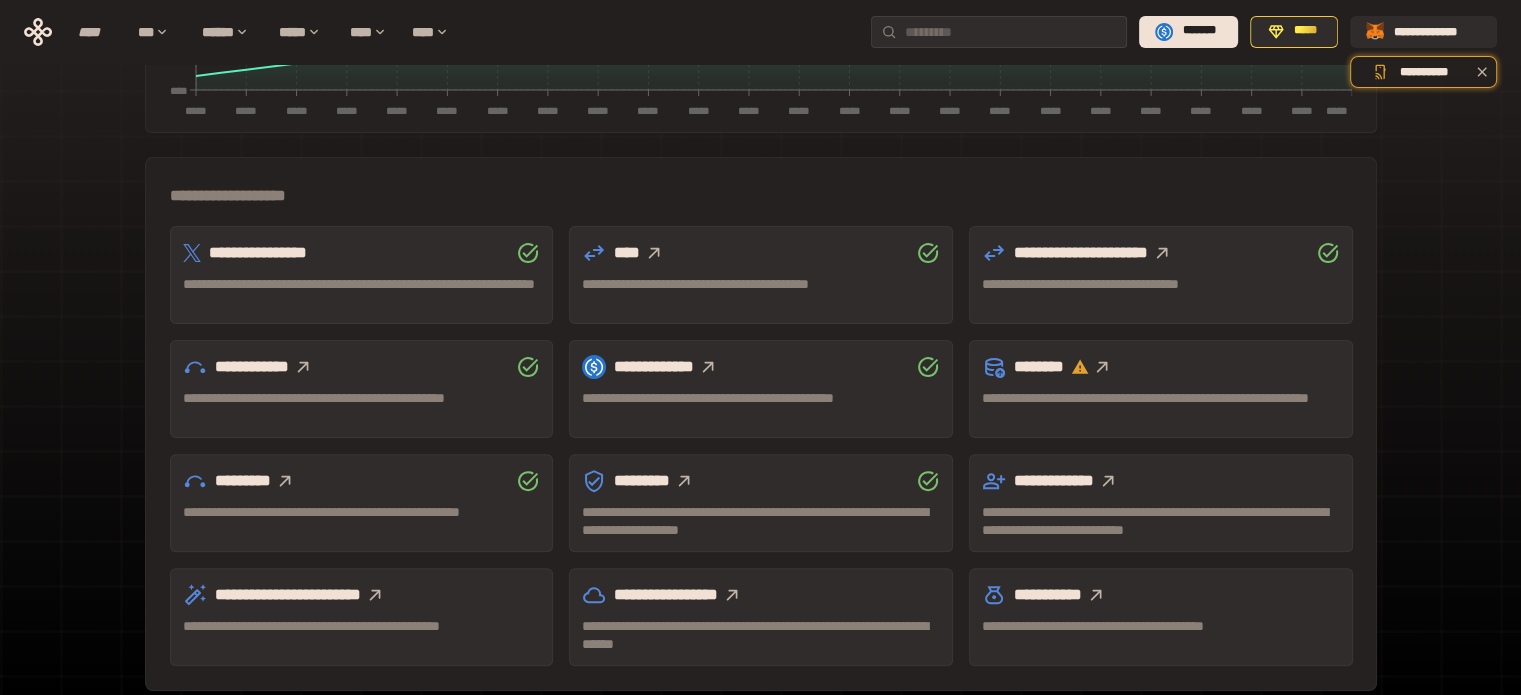 click 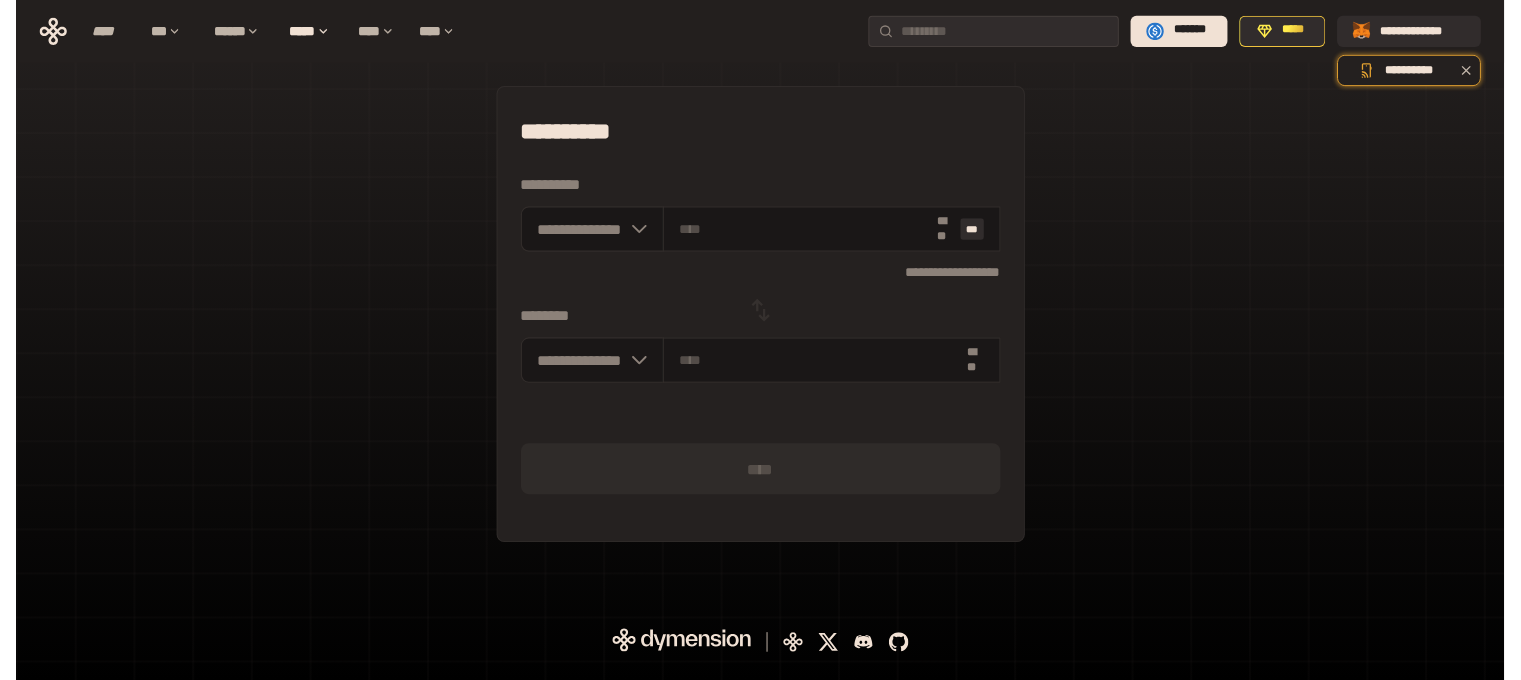 scroll, scrollTop: 0, scrollLeft: 0, axis: both 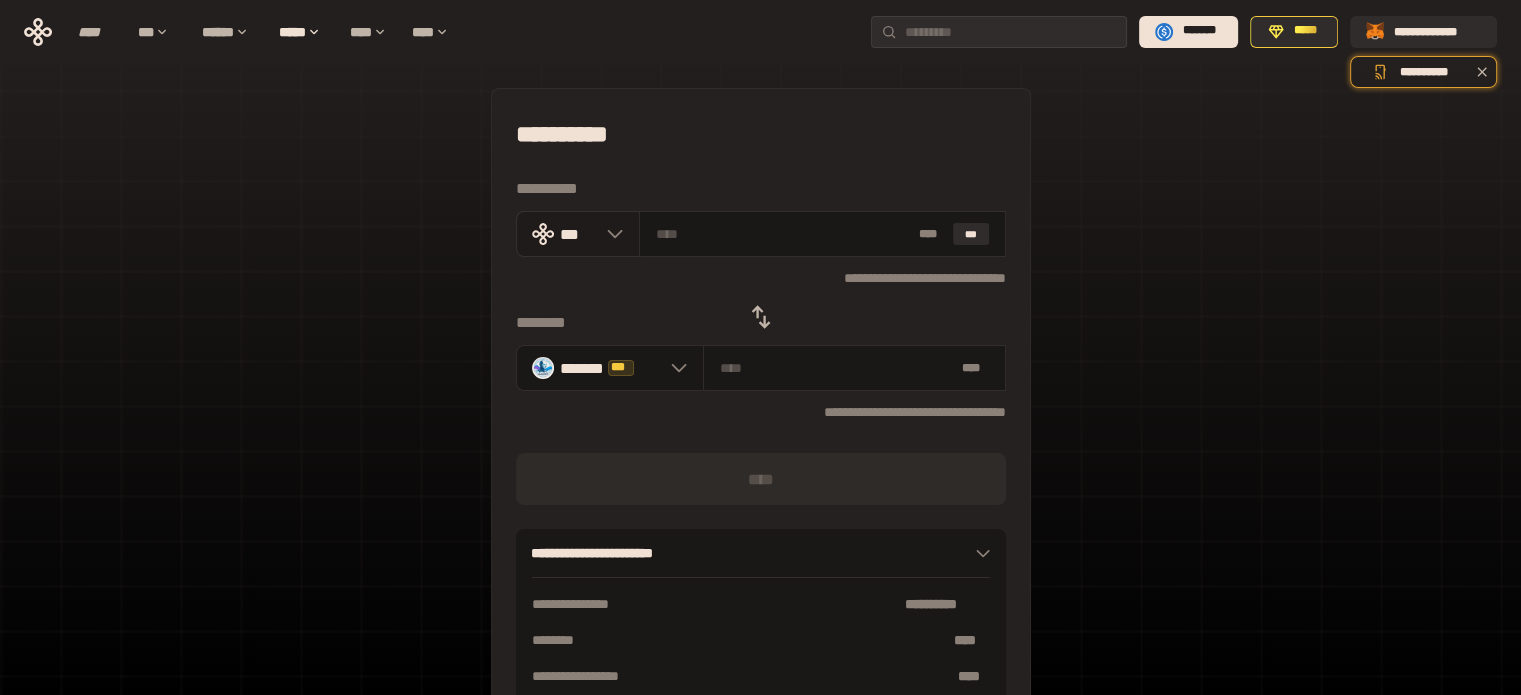 click 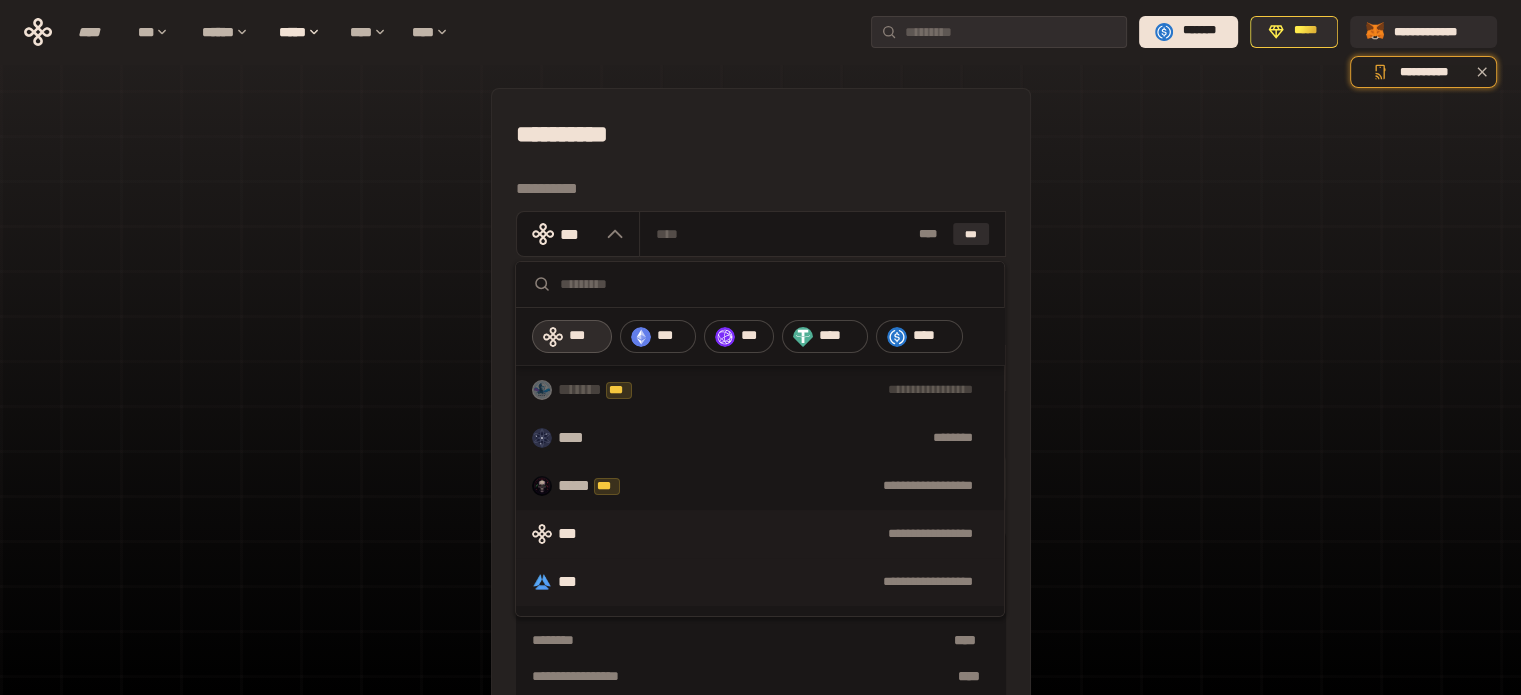 click on "**********" at bounding box center [760, 582] 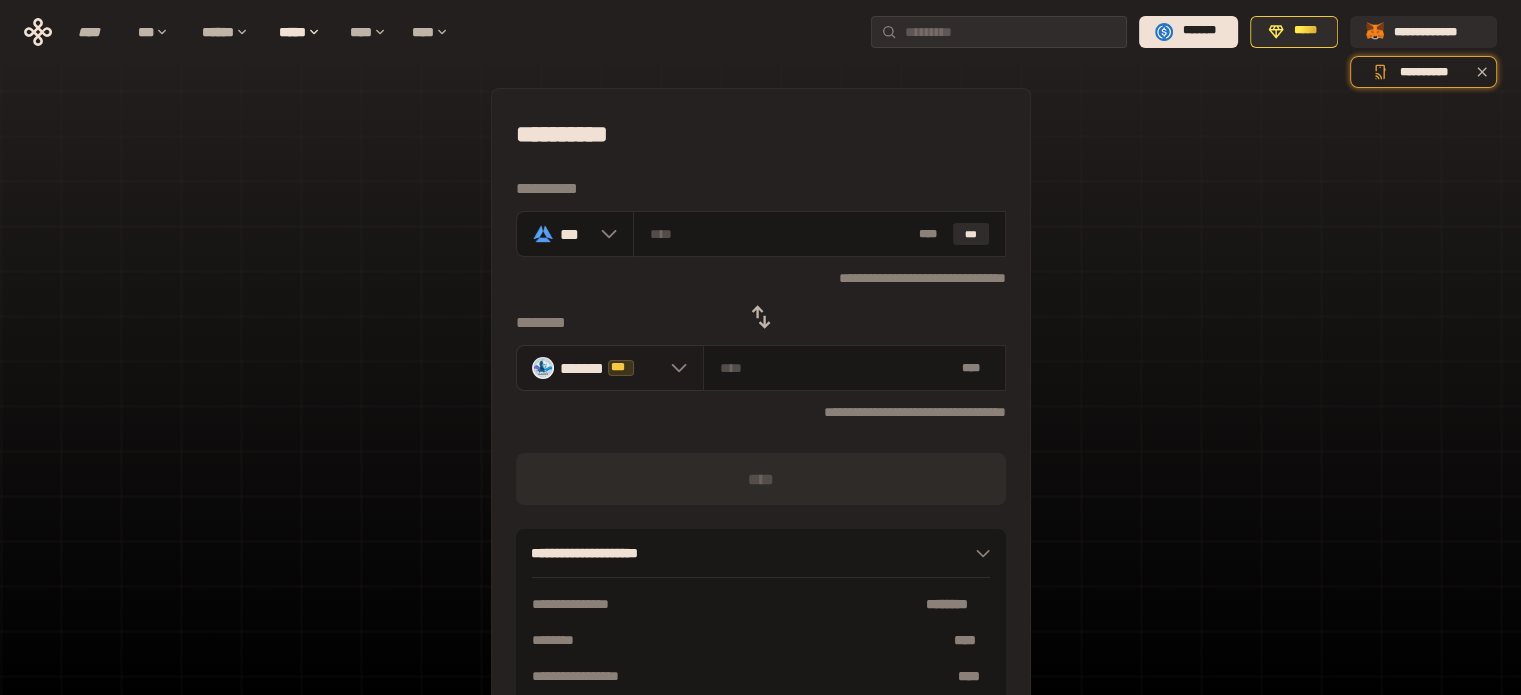 click 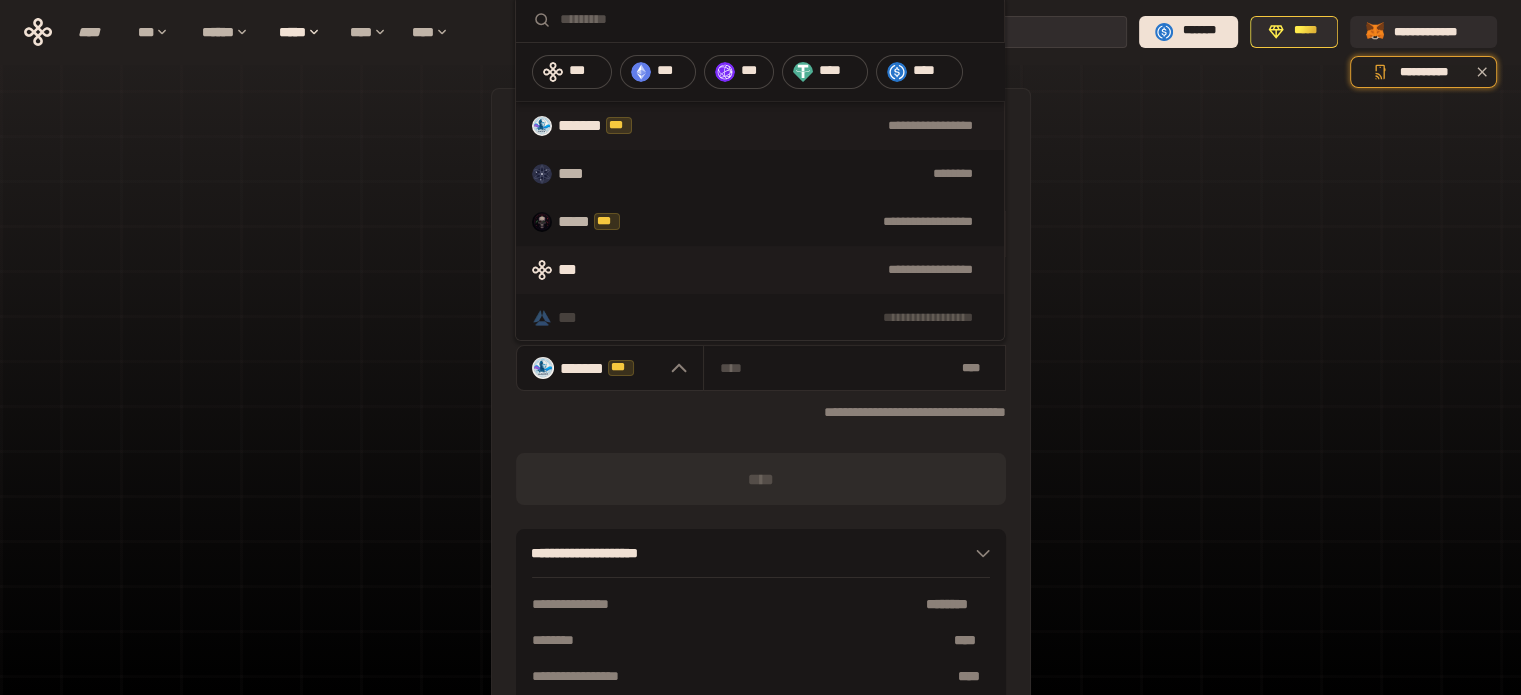 click on "**********" at bounding box center [760, 270] 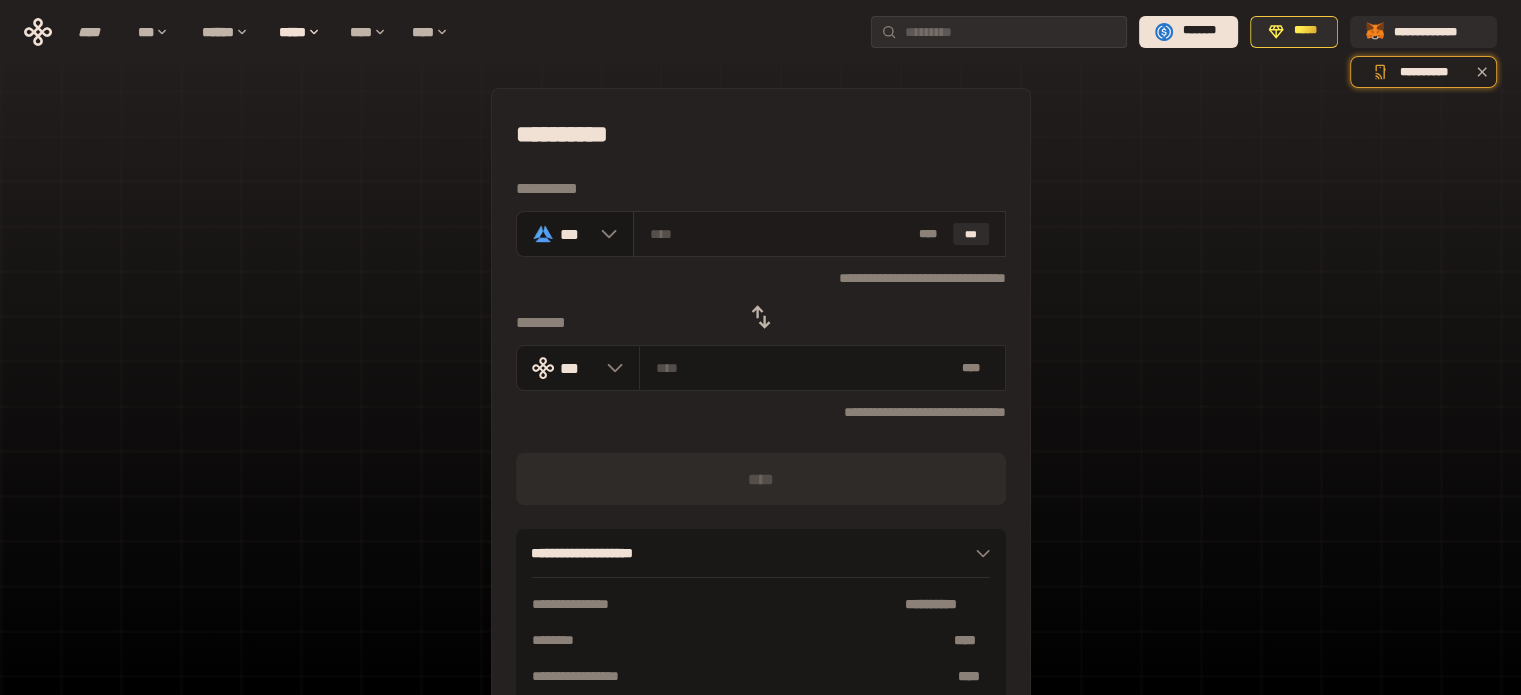 click at bounding box center [780, 234] 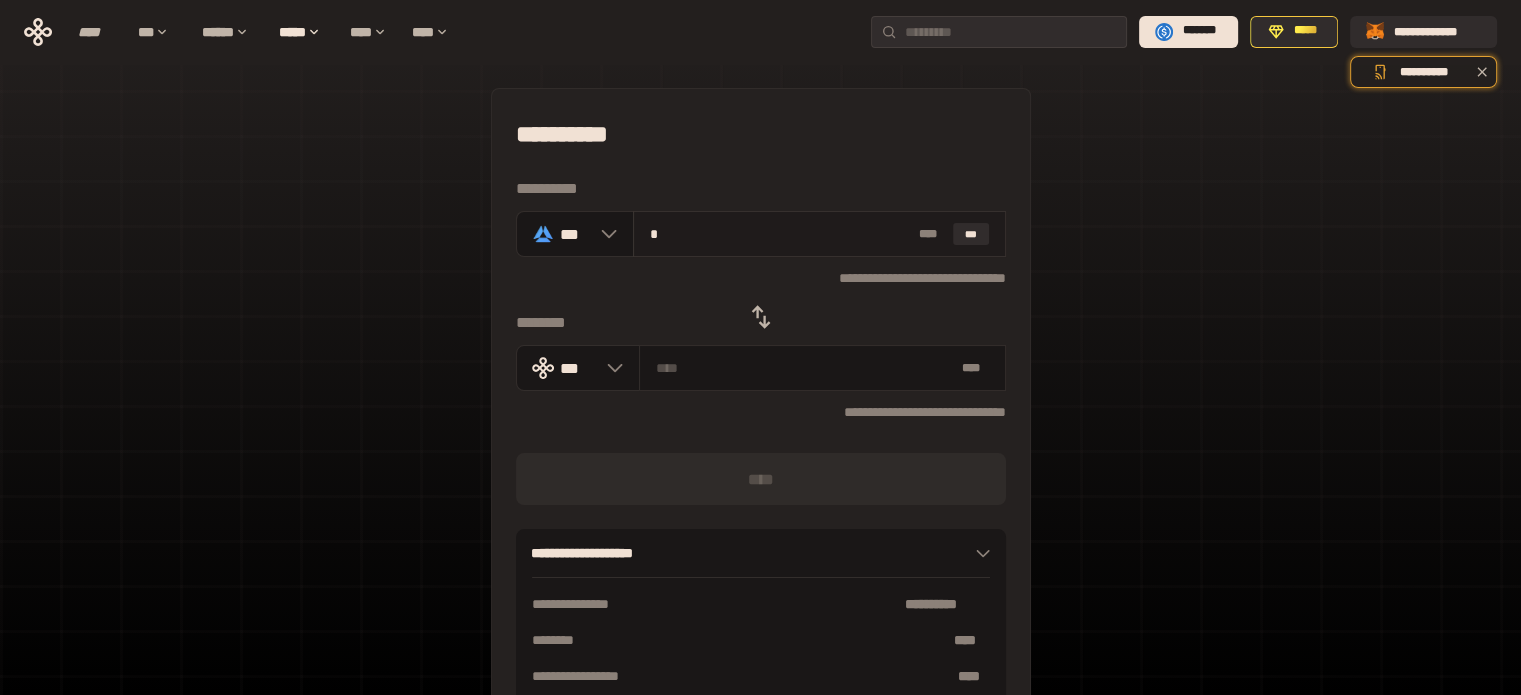 type on "**********" 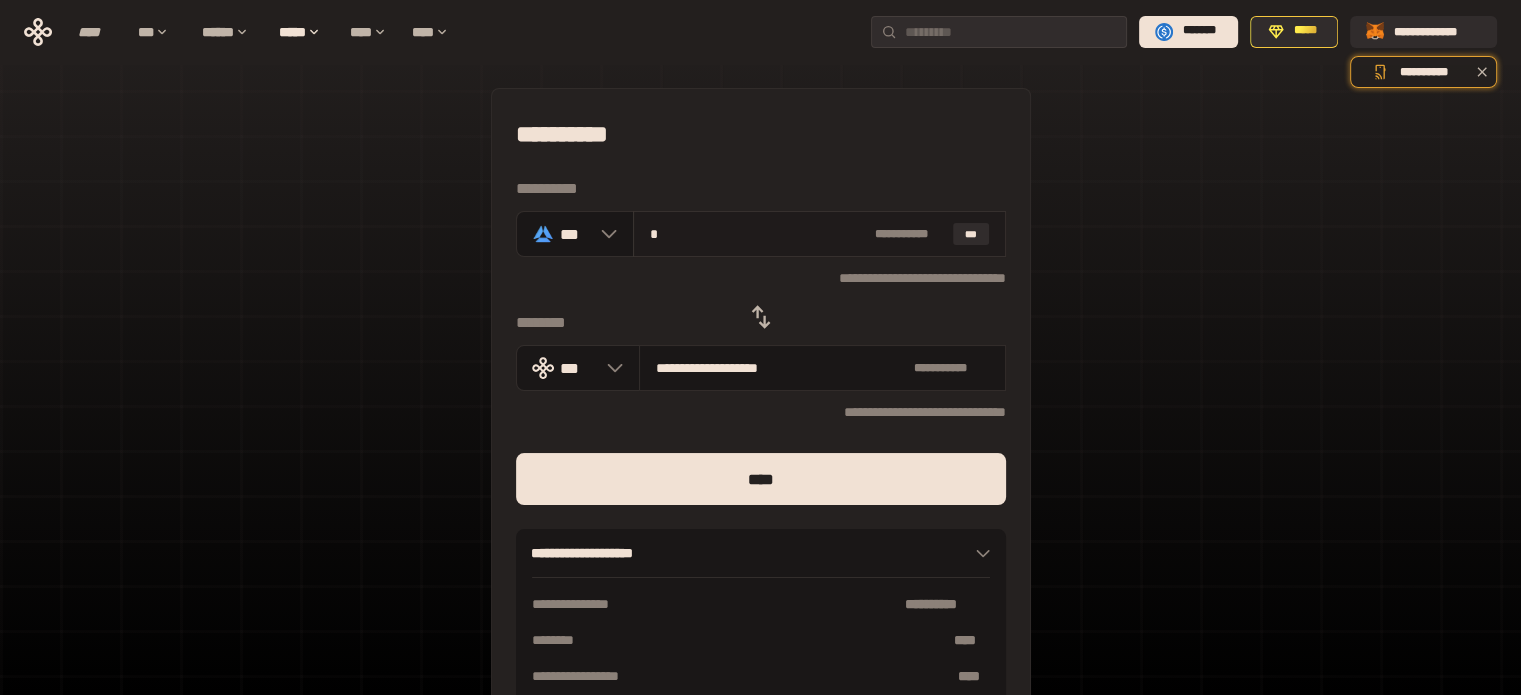 type on "**" 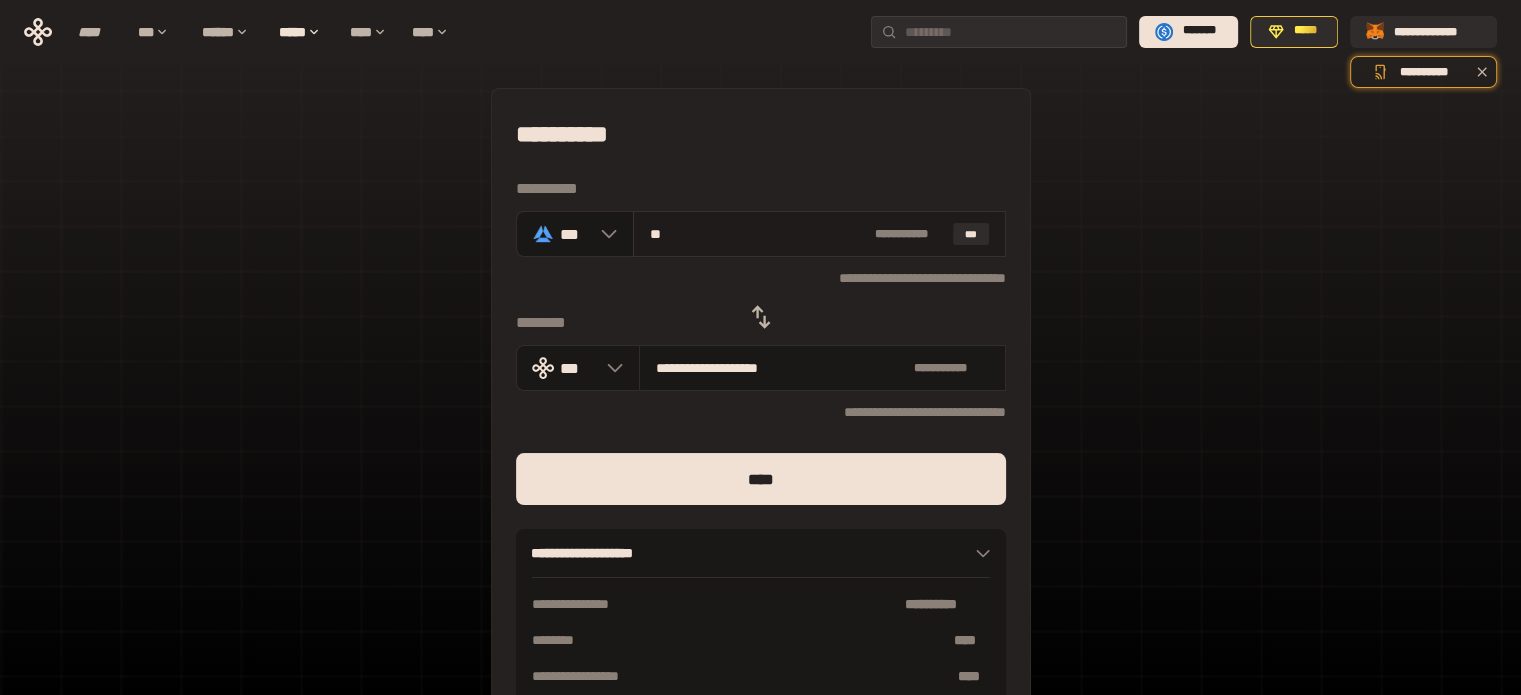 type on "**********" 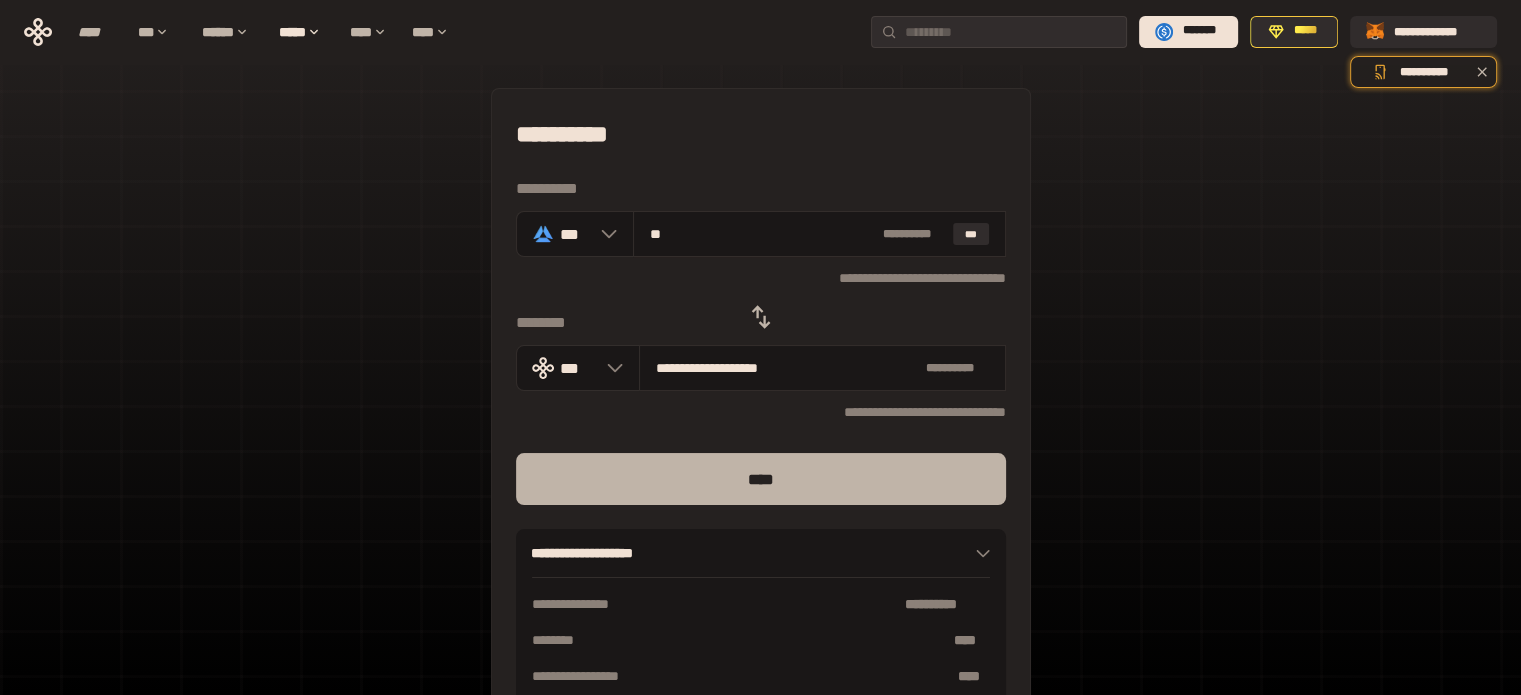 type on "**" 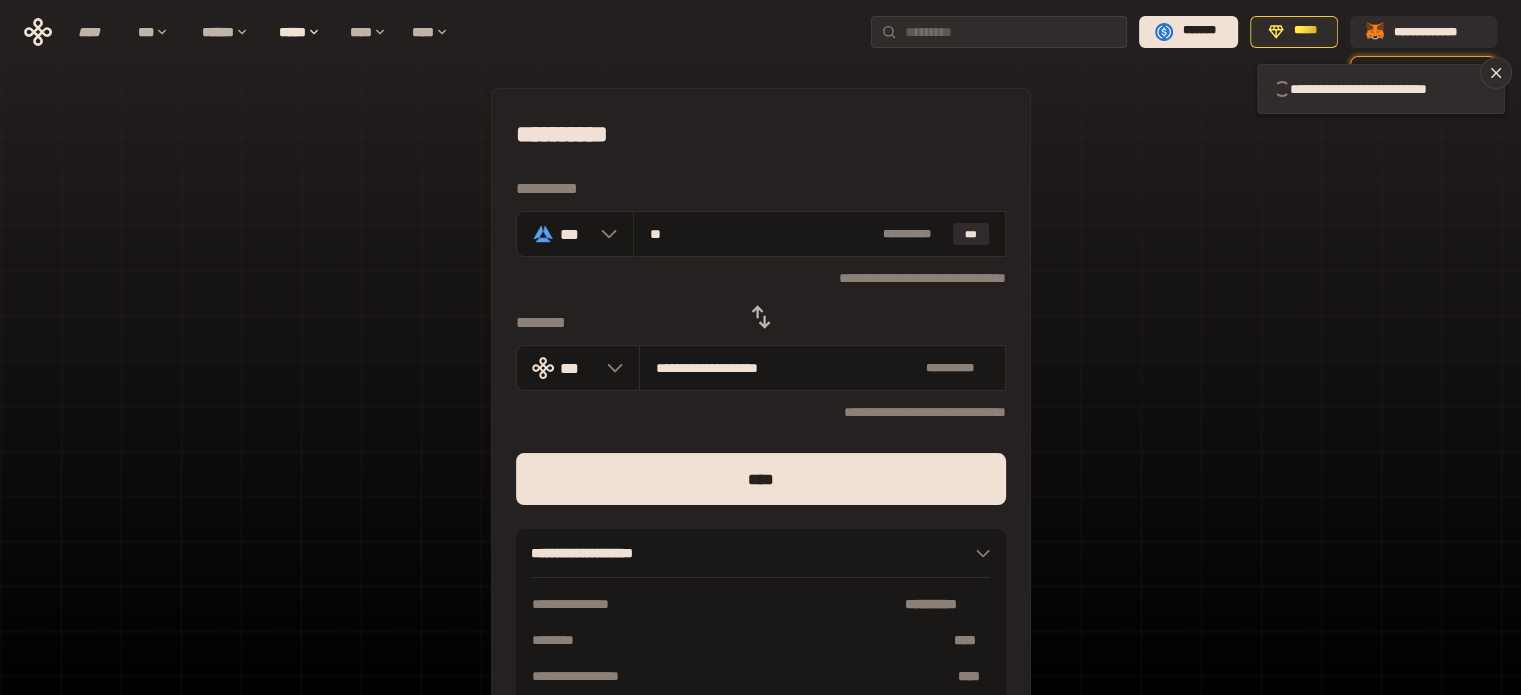 type 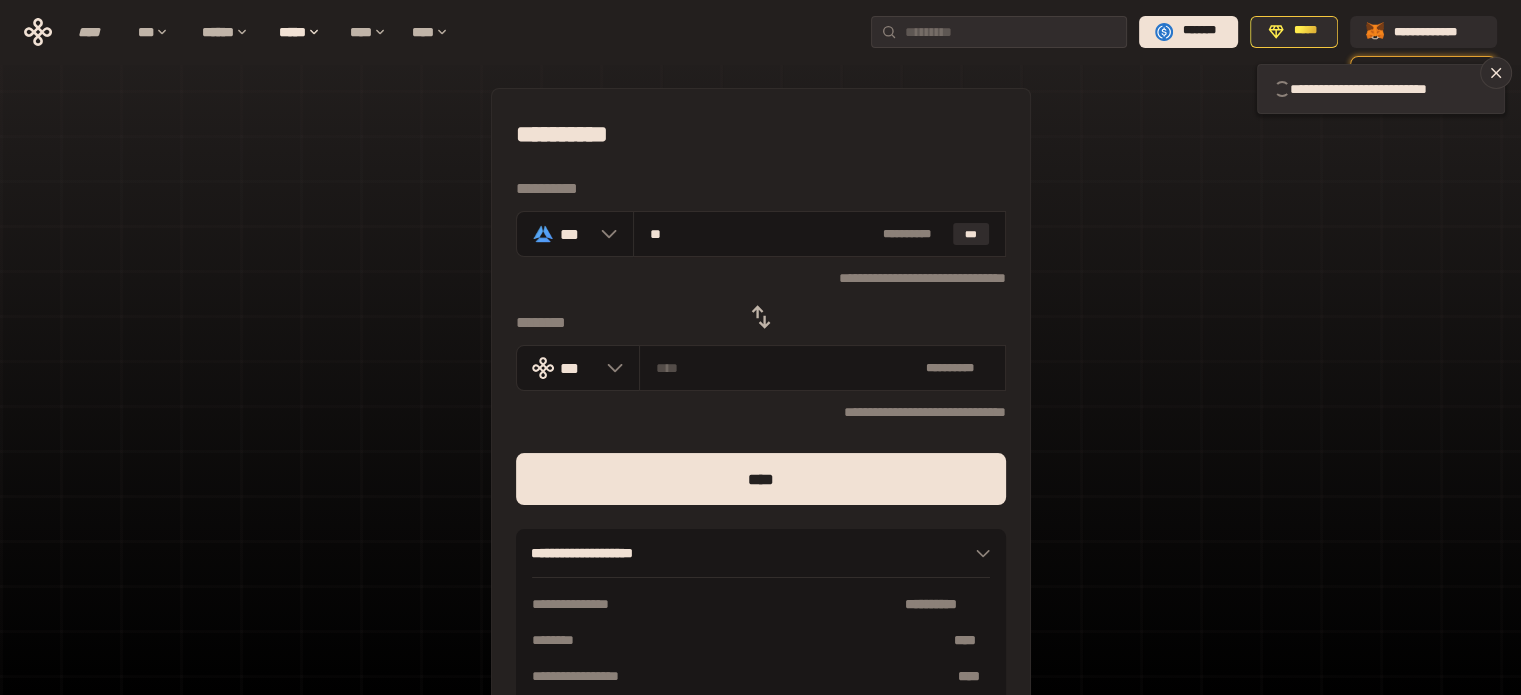 type 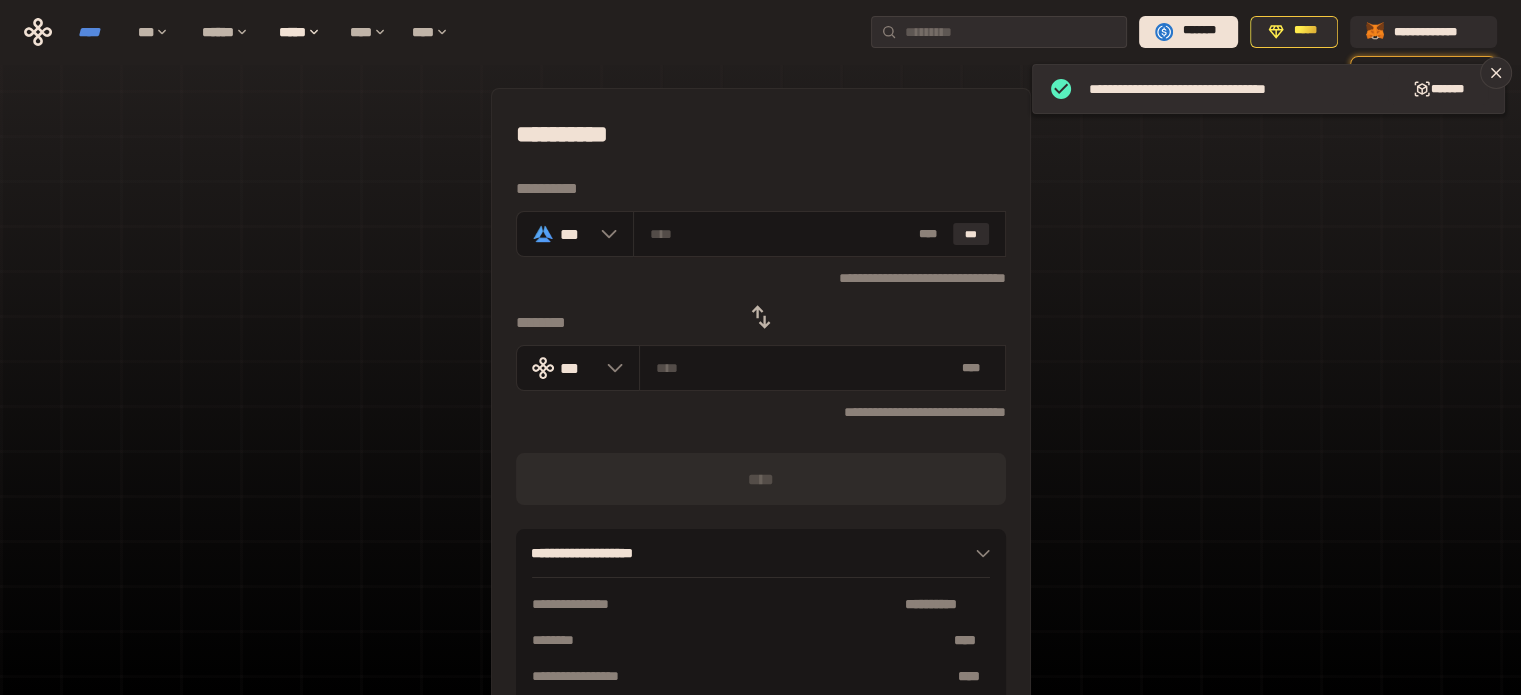 click on "****" at bounding box center [98, 32] 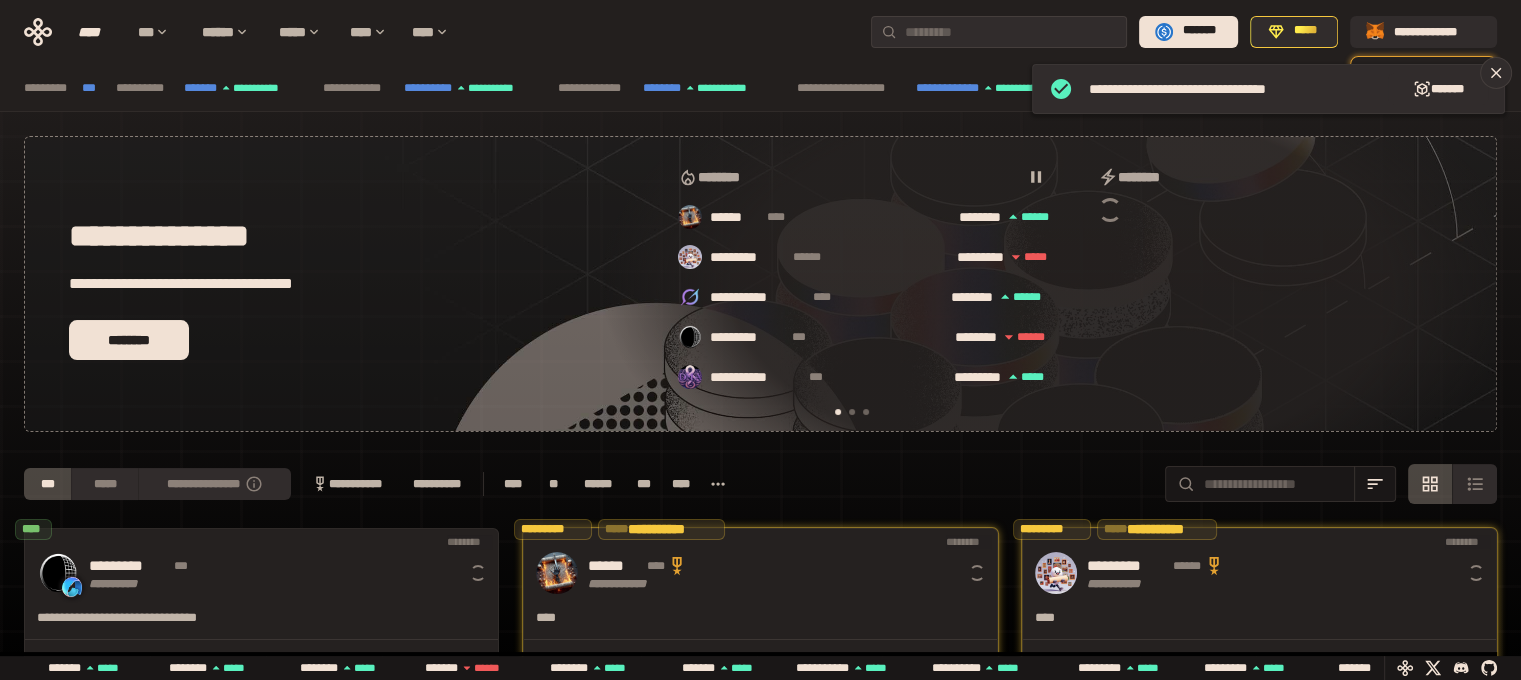 scroll, scrollTop: 0, scrollLeft: 16, axis: horizontal 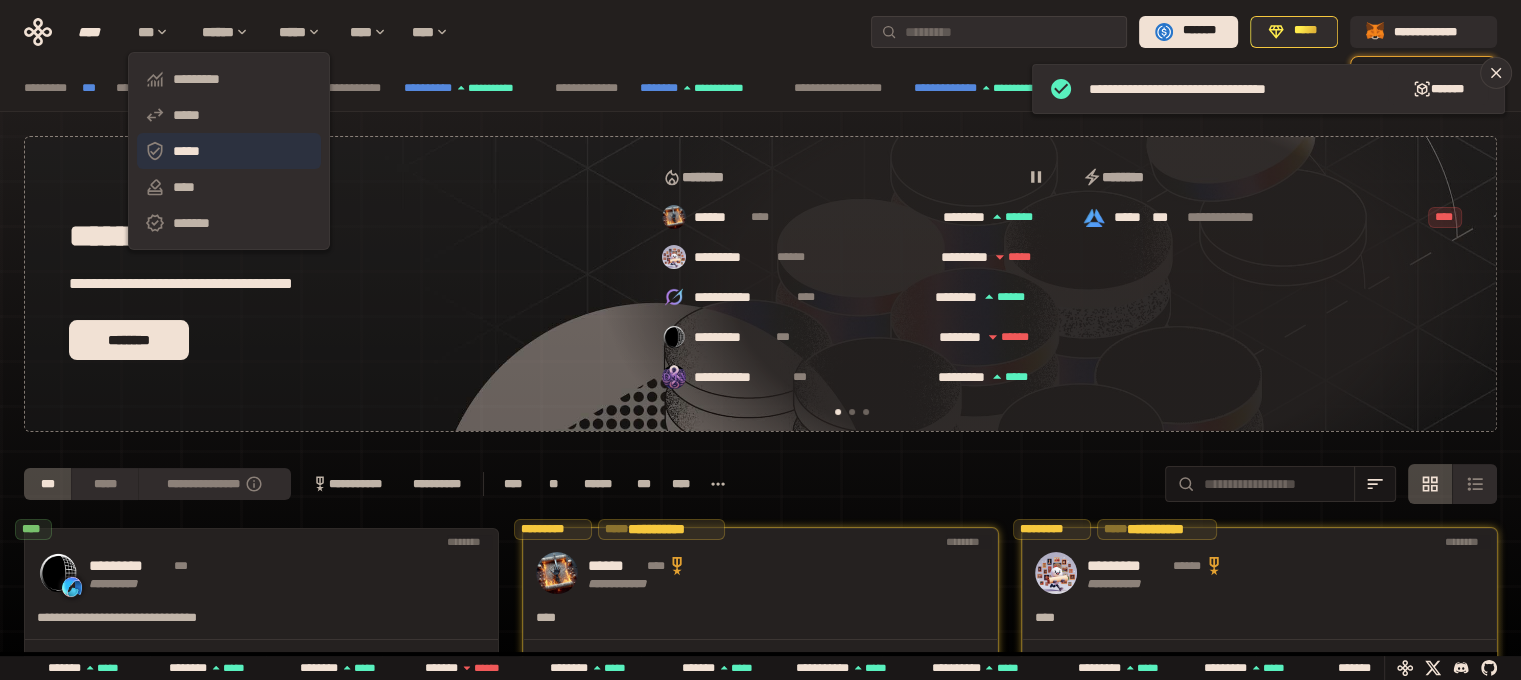 click on "*****" at bounding box center (229, 151) 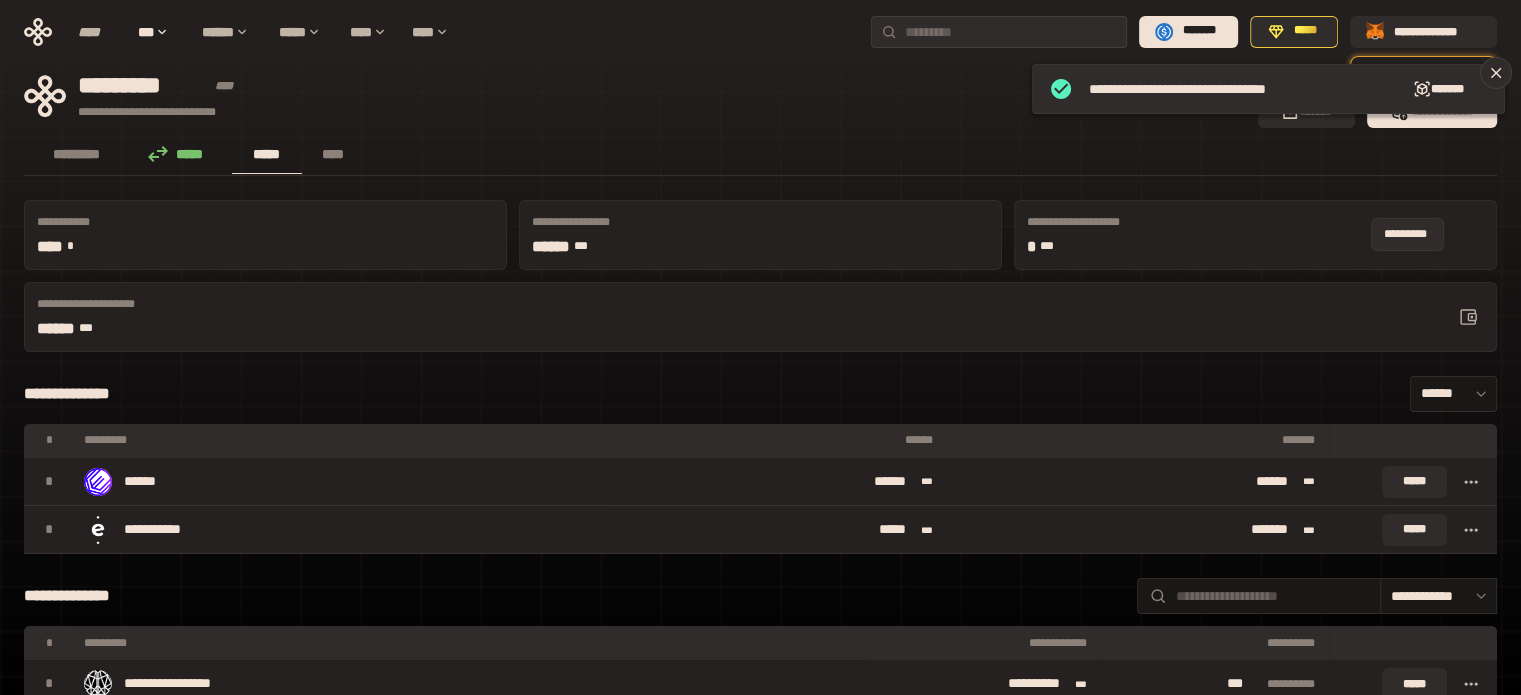 click 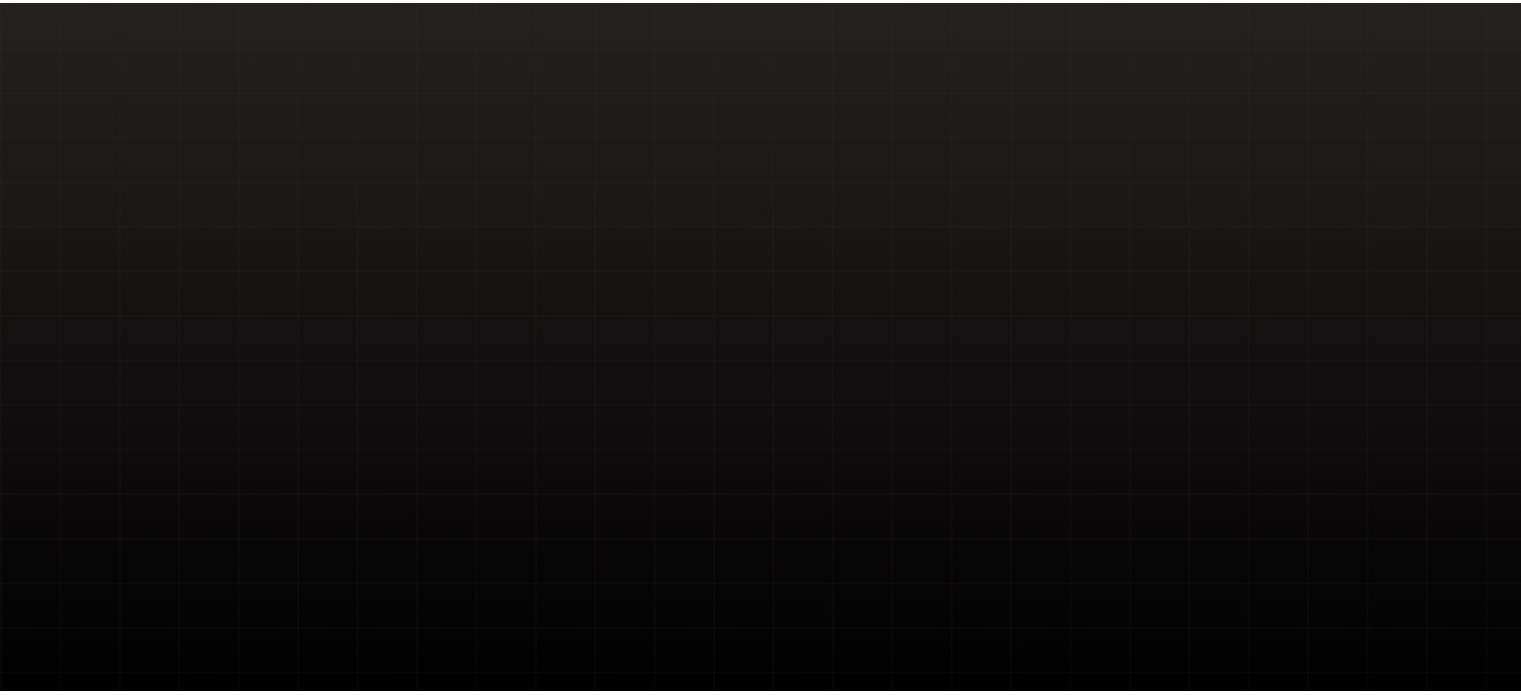 scroll, scrollTop: 0, scrollLeft: 0, axis: both 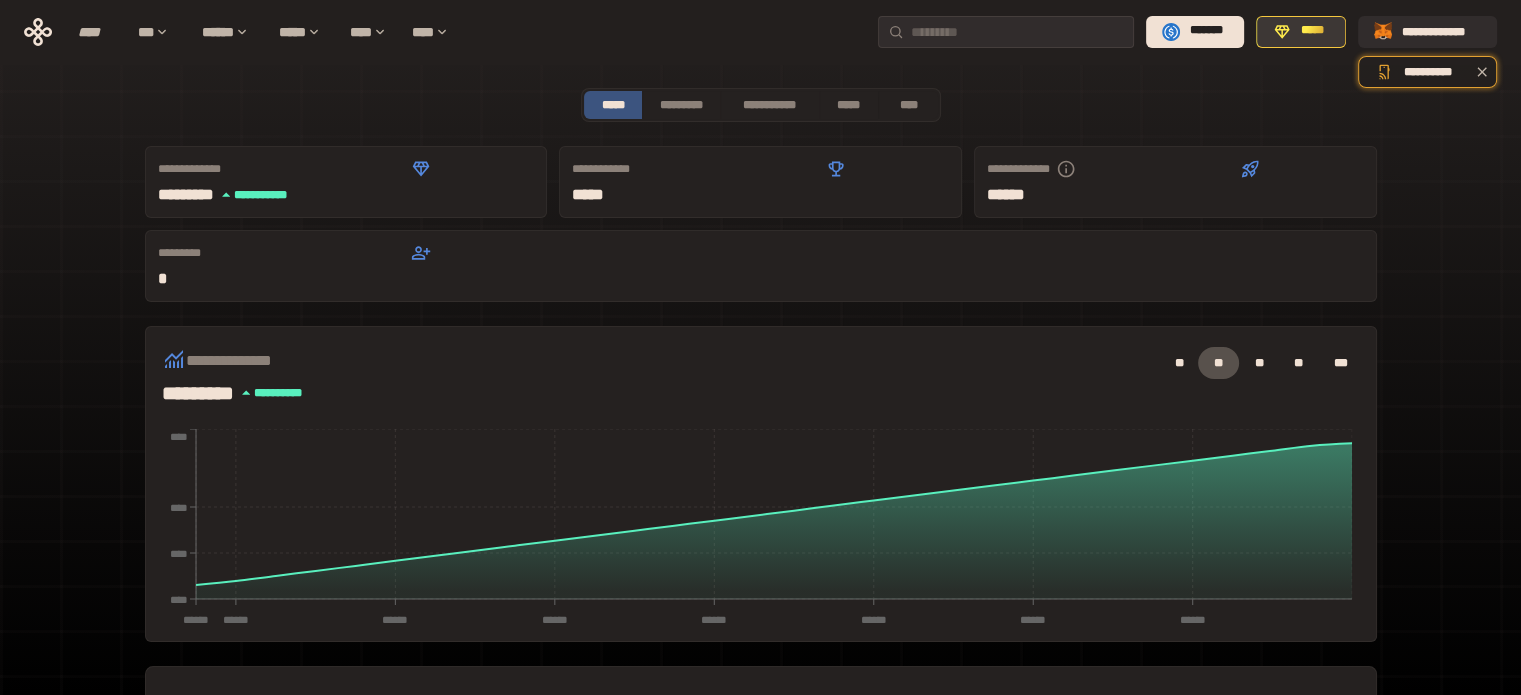 click on "*****" at bounding box center (1312, 31) 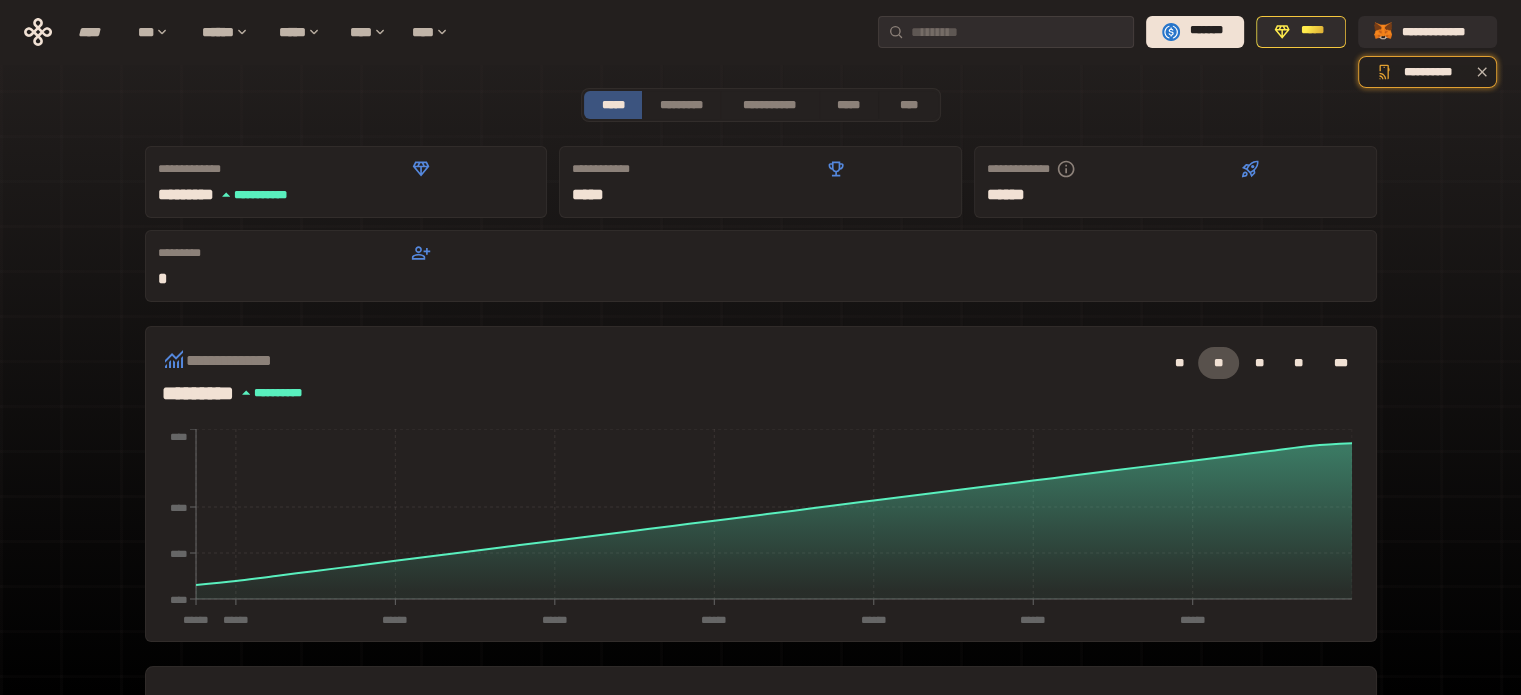 scroll, scrollTop: 509, scrollLeft: 0, axis: vertical 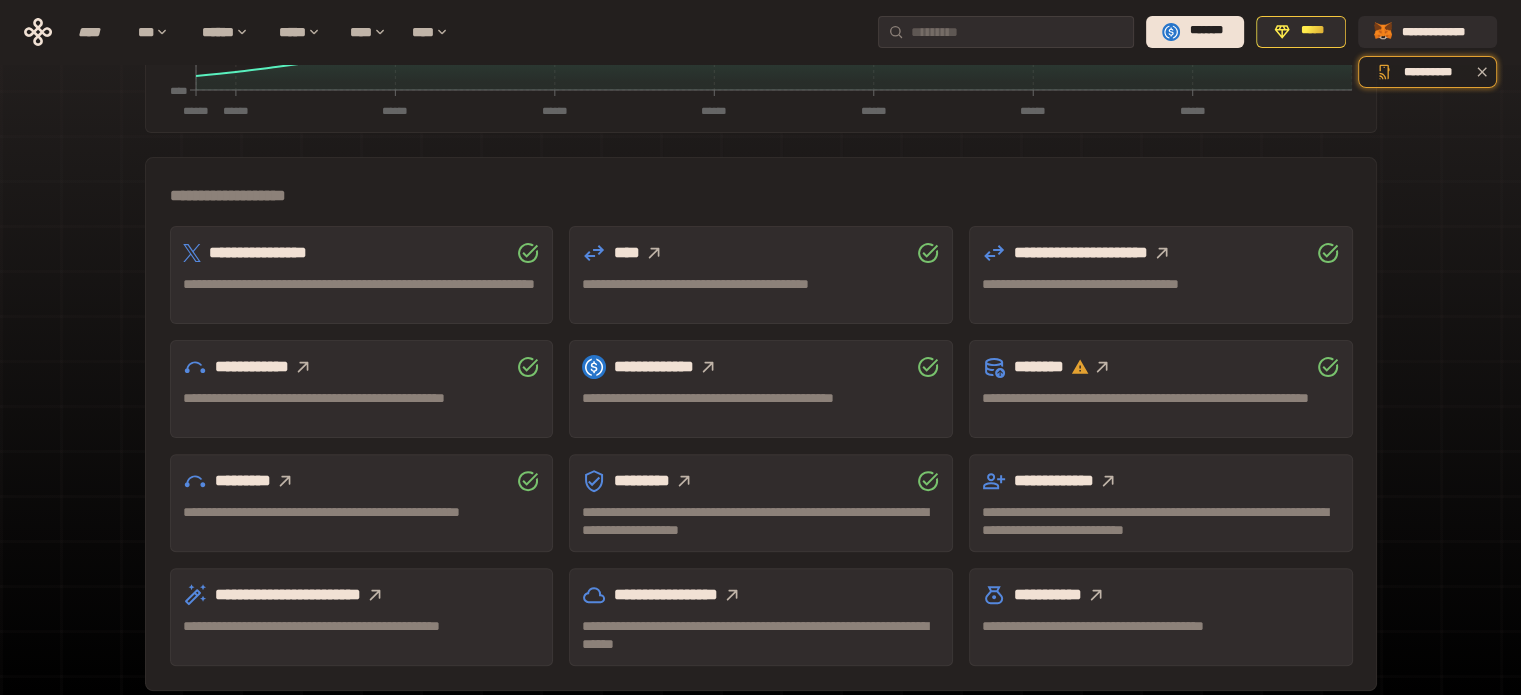 click 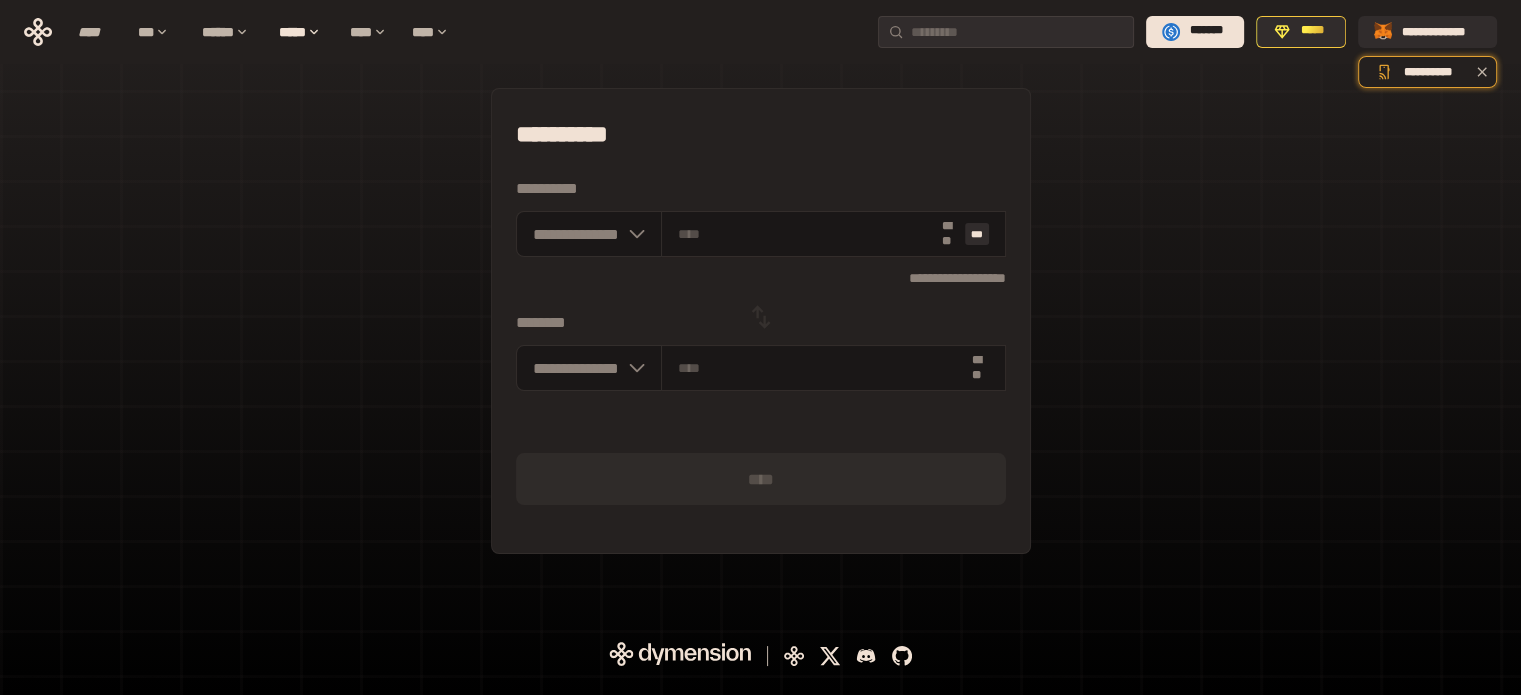 scroll, scrollTop: 0, scrollLeft: 0, axis: both 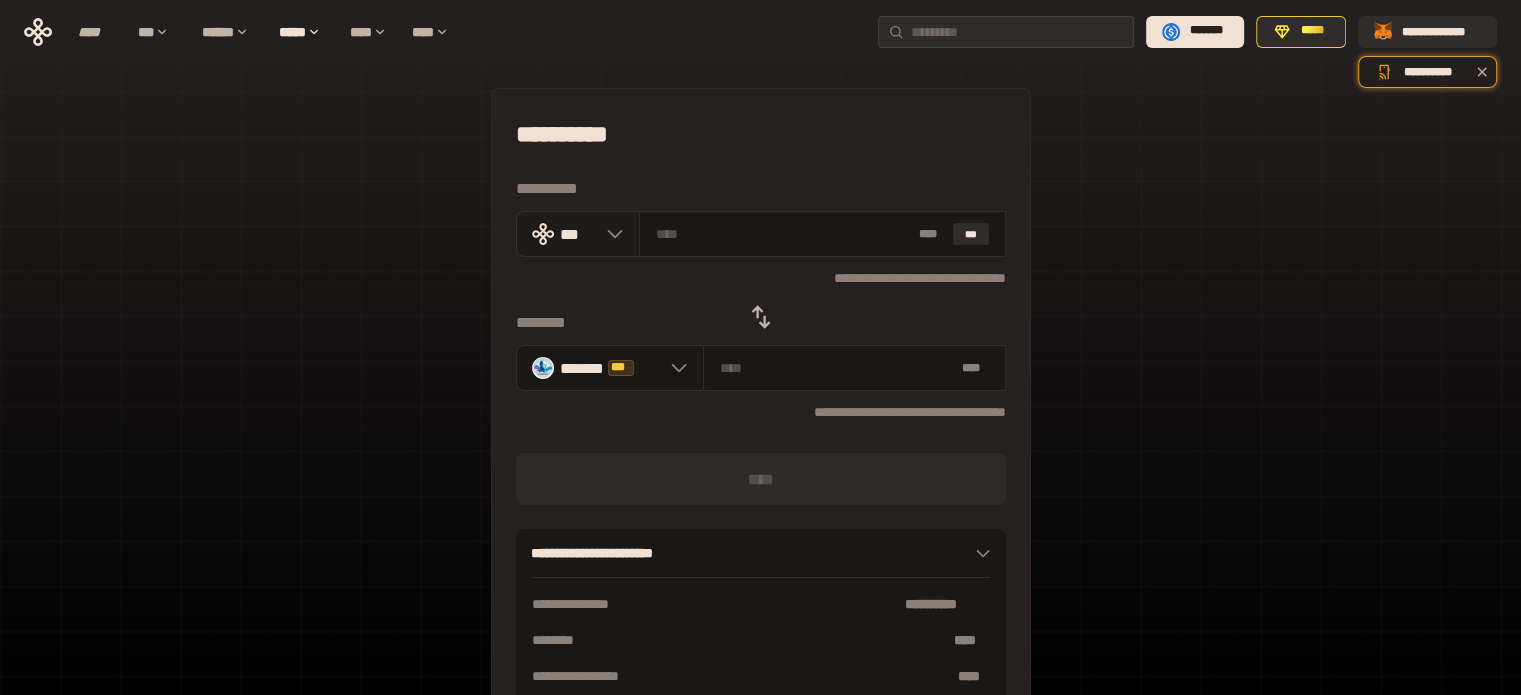 click 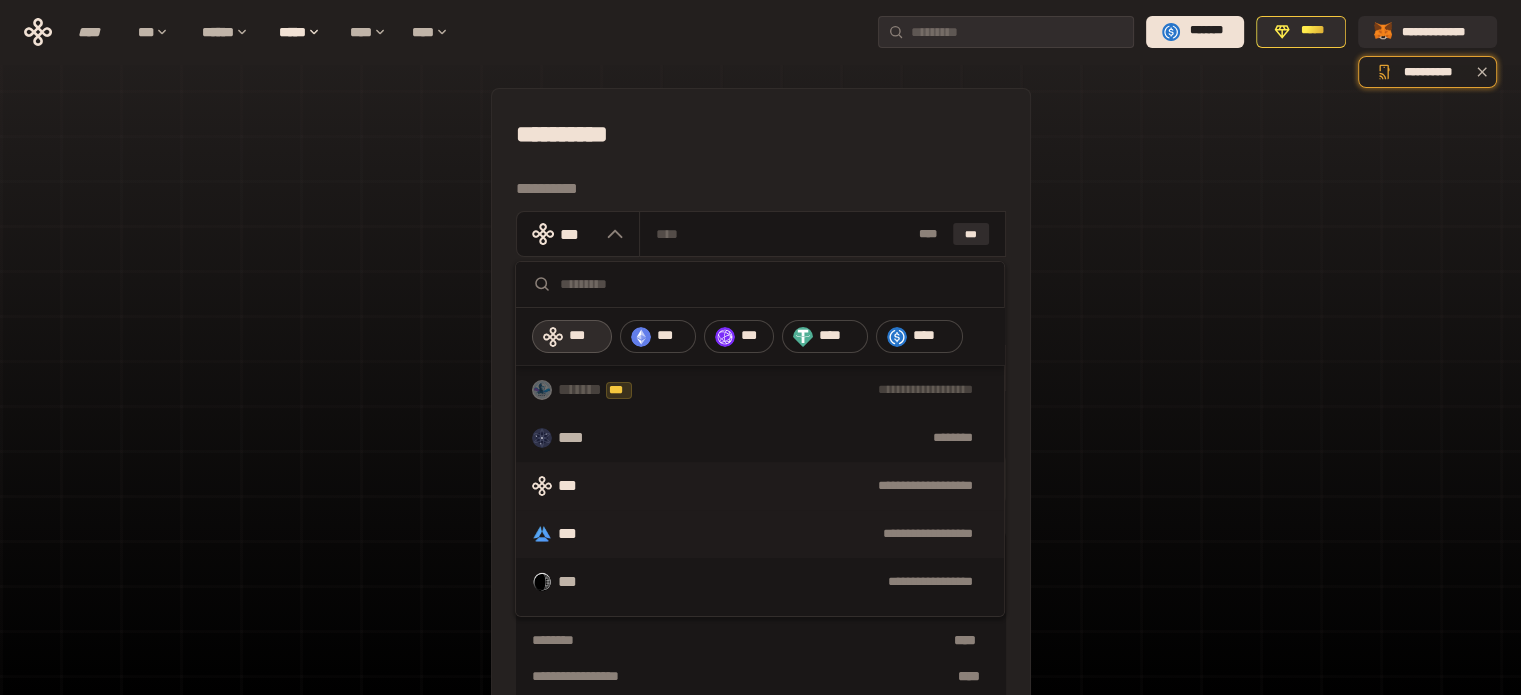 click on "***" at bounding box center (573, 534) 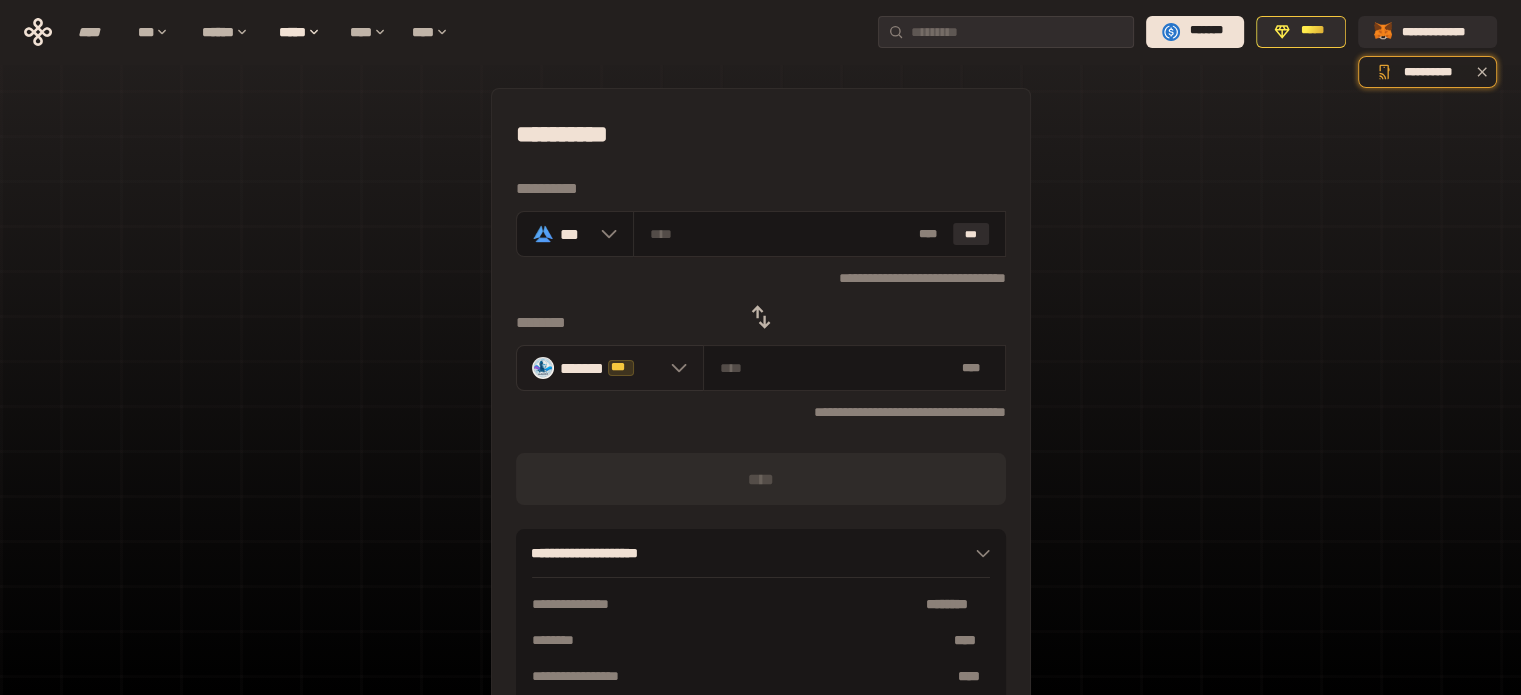 click on "*******   ***" at bounding box center [610, 368] 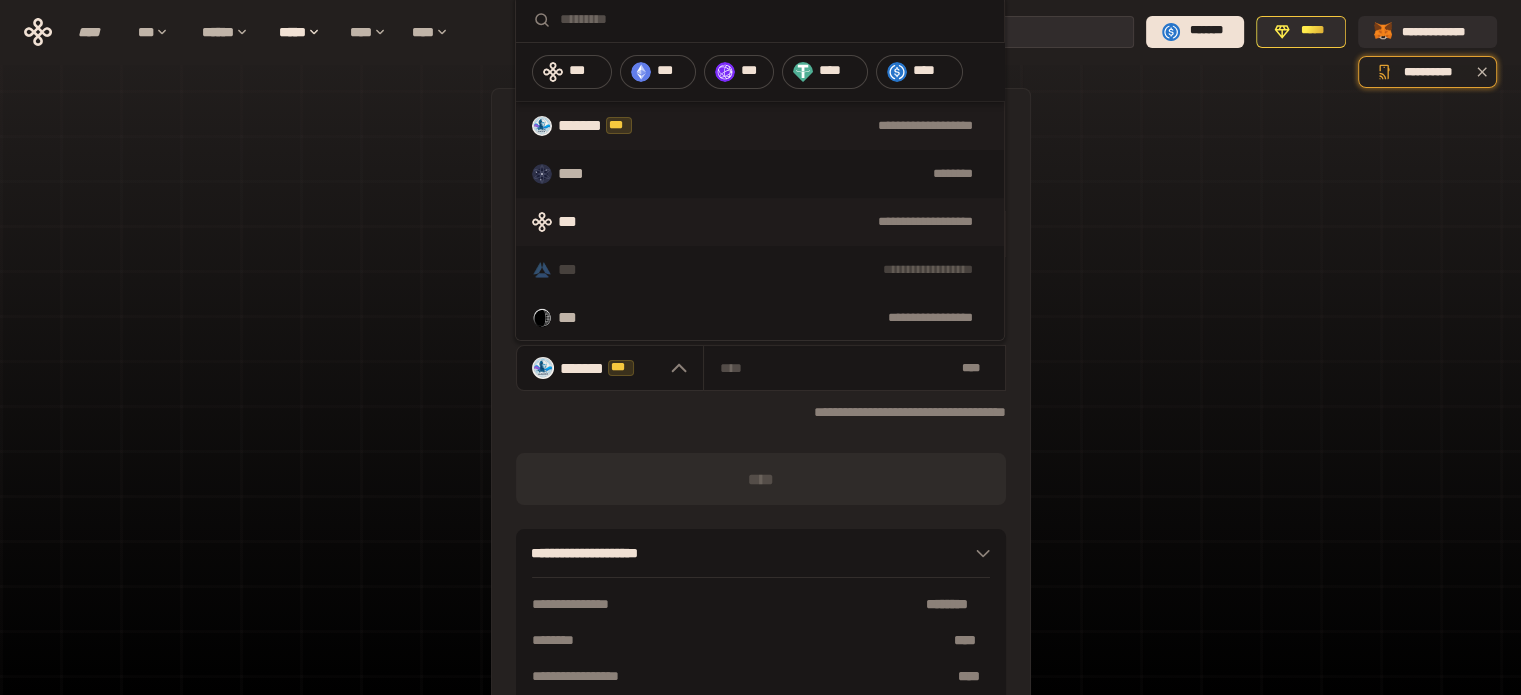 click on "**********" at bounding box center (760, 222) 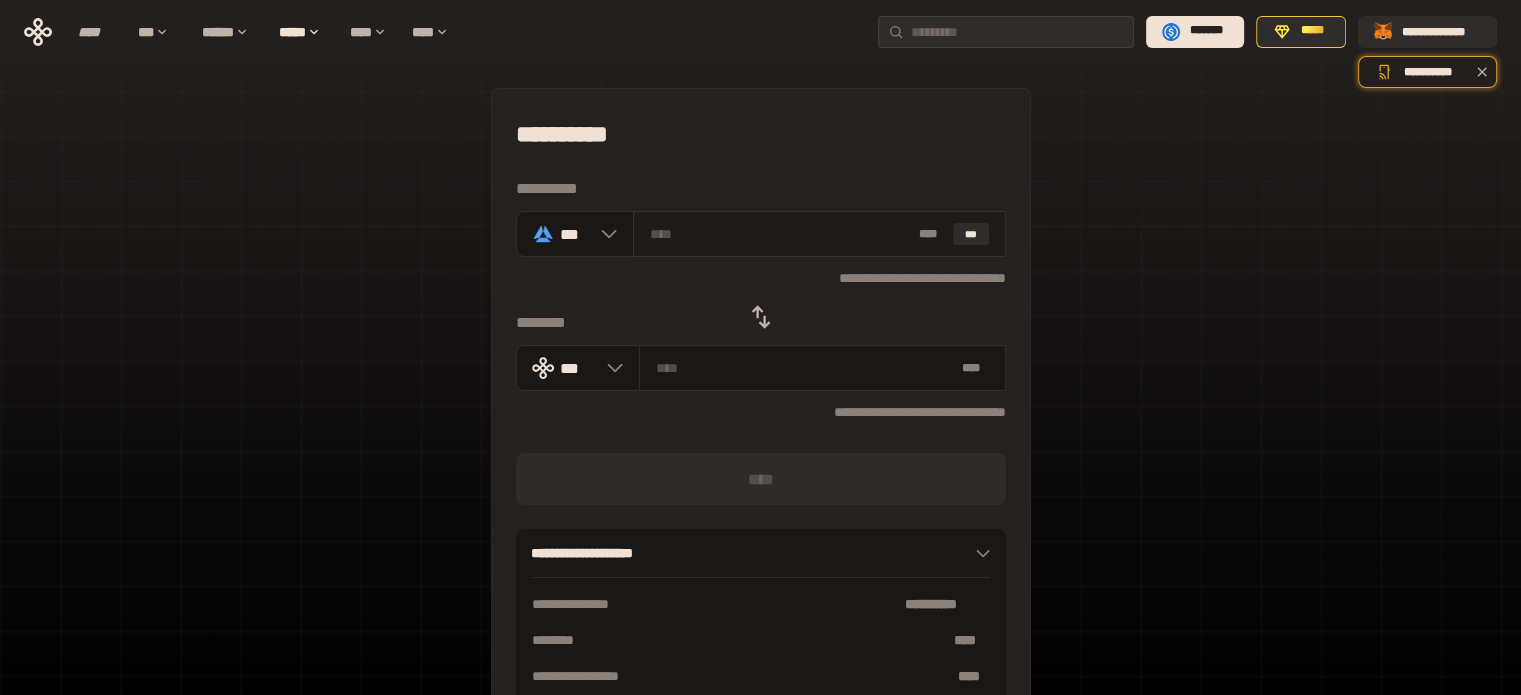 click at bounding box center [780, 234] 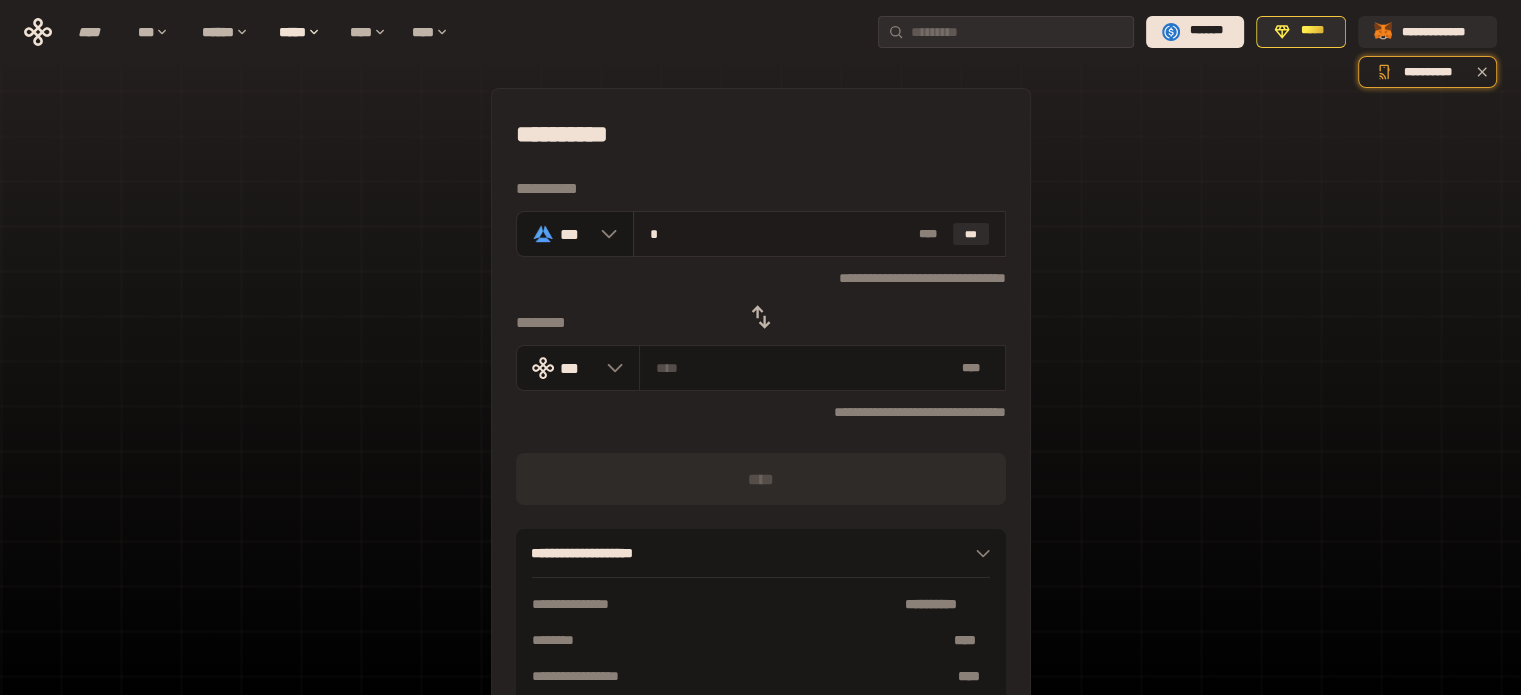 type on "**********" 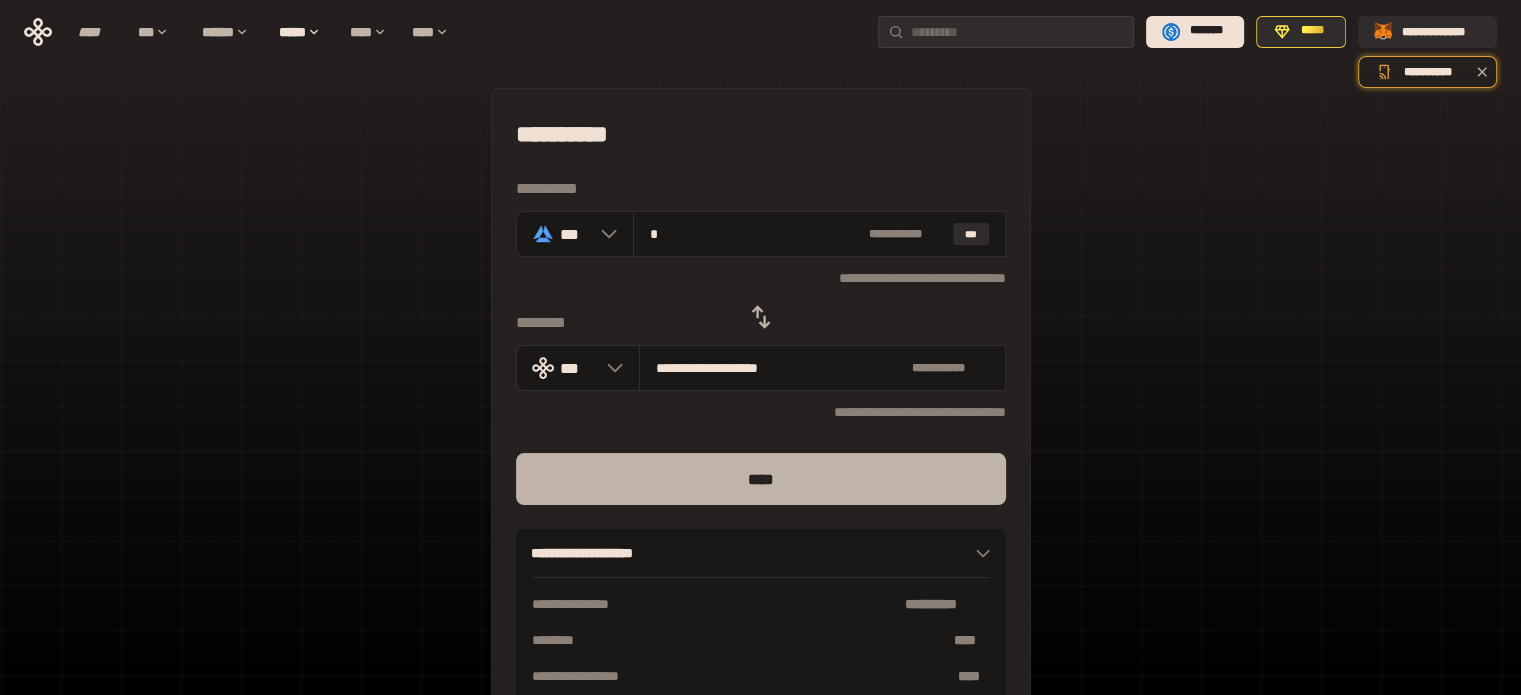 type on "*" 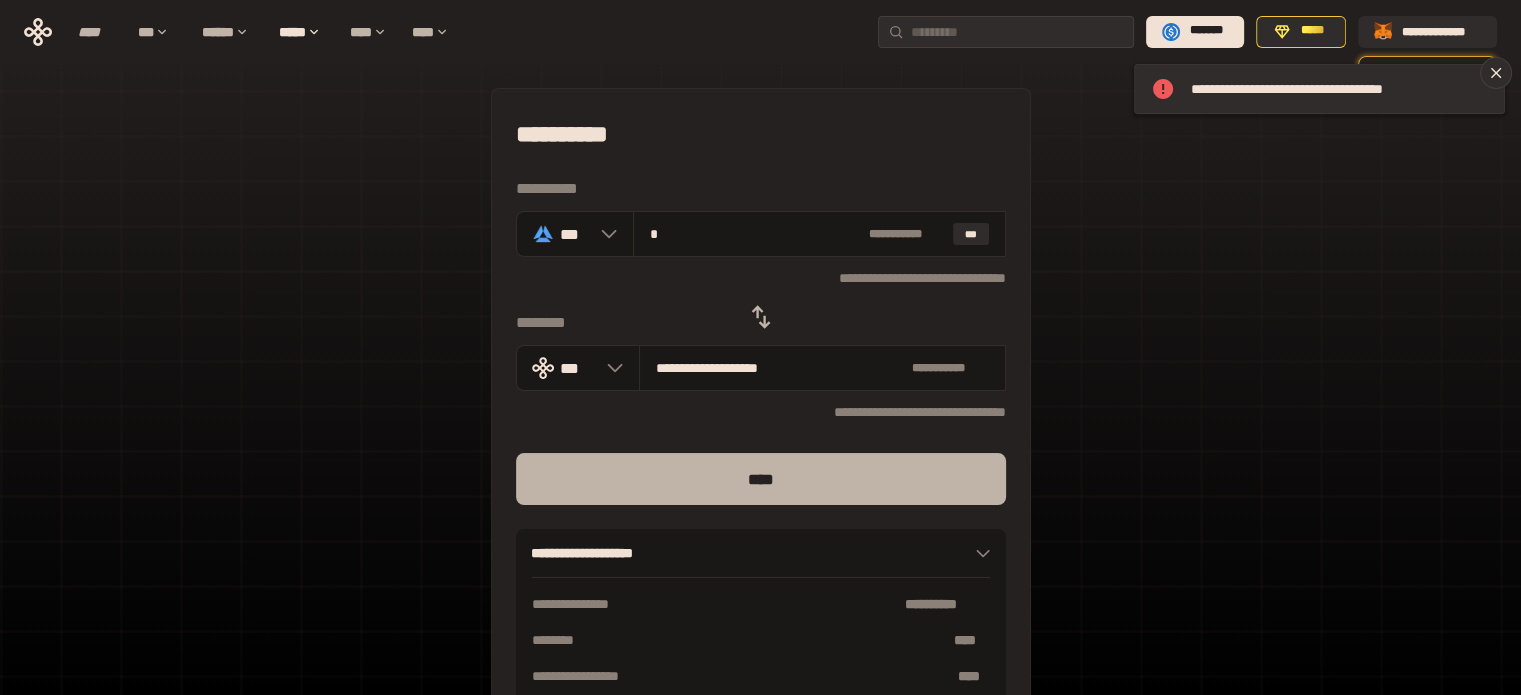 click on "****" at bounding box center [761, 479] 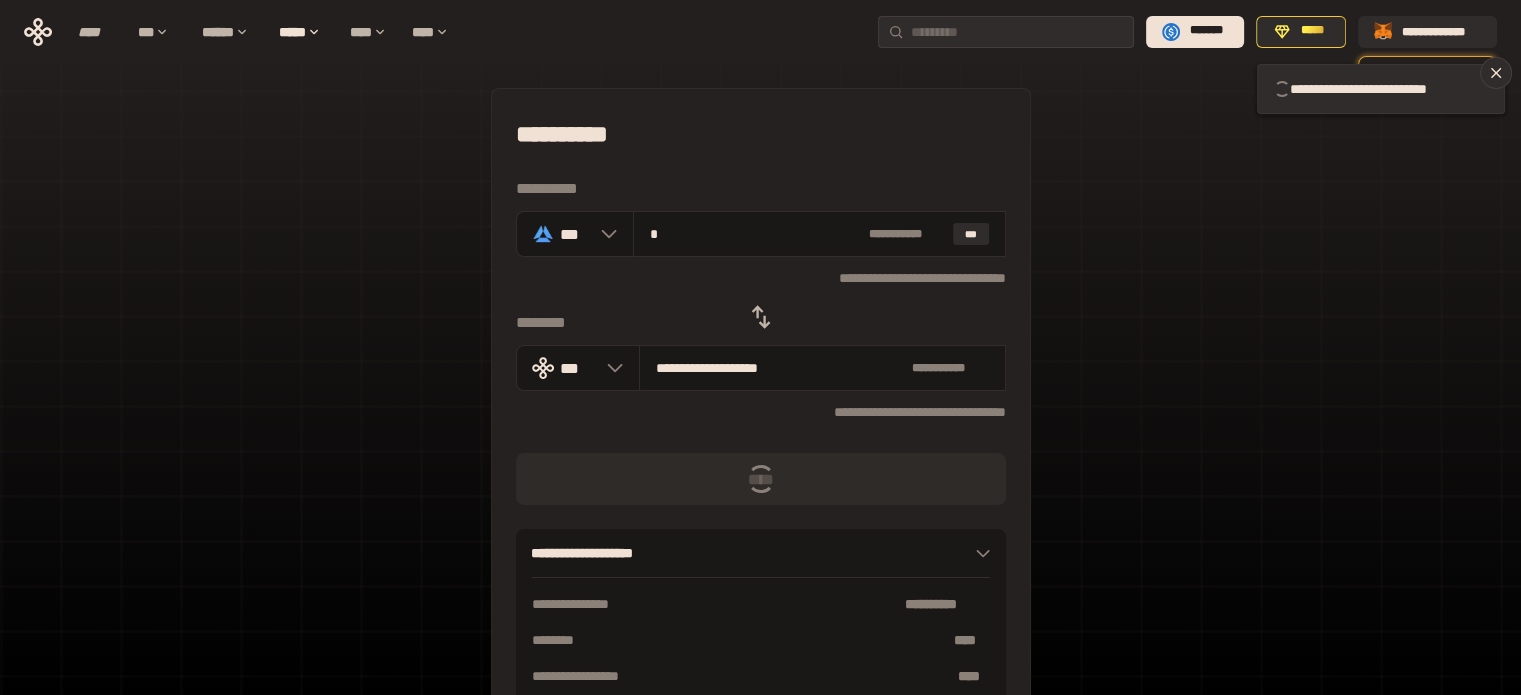 type 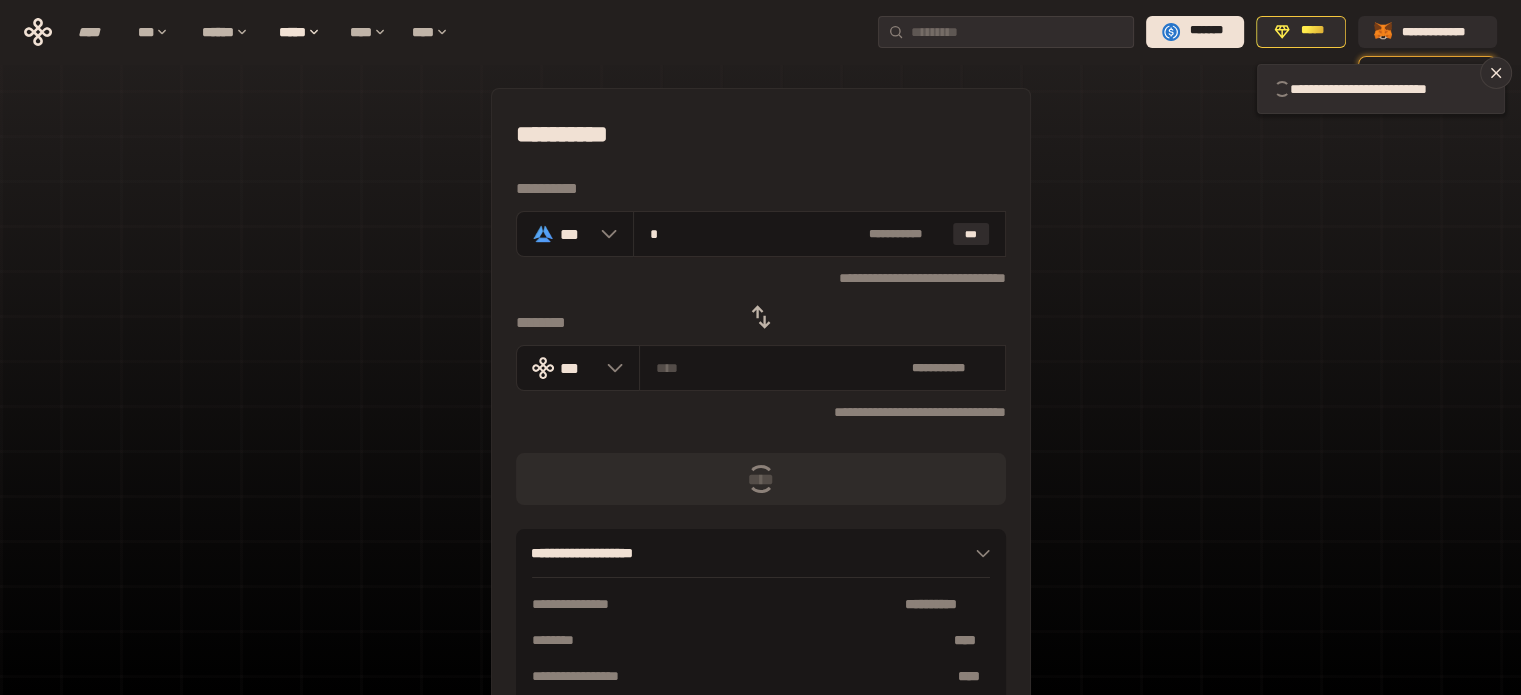 type 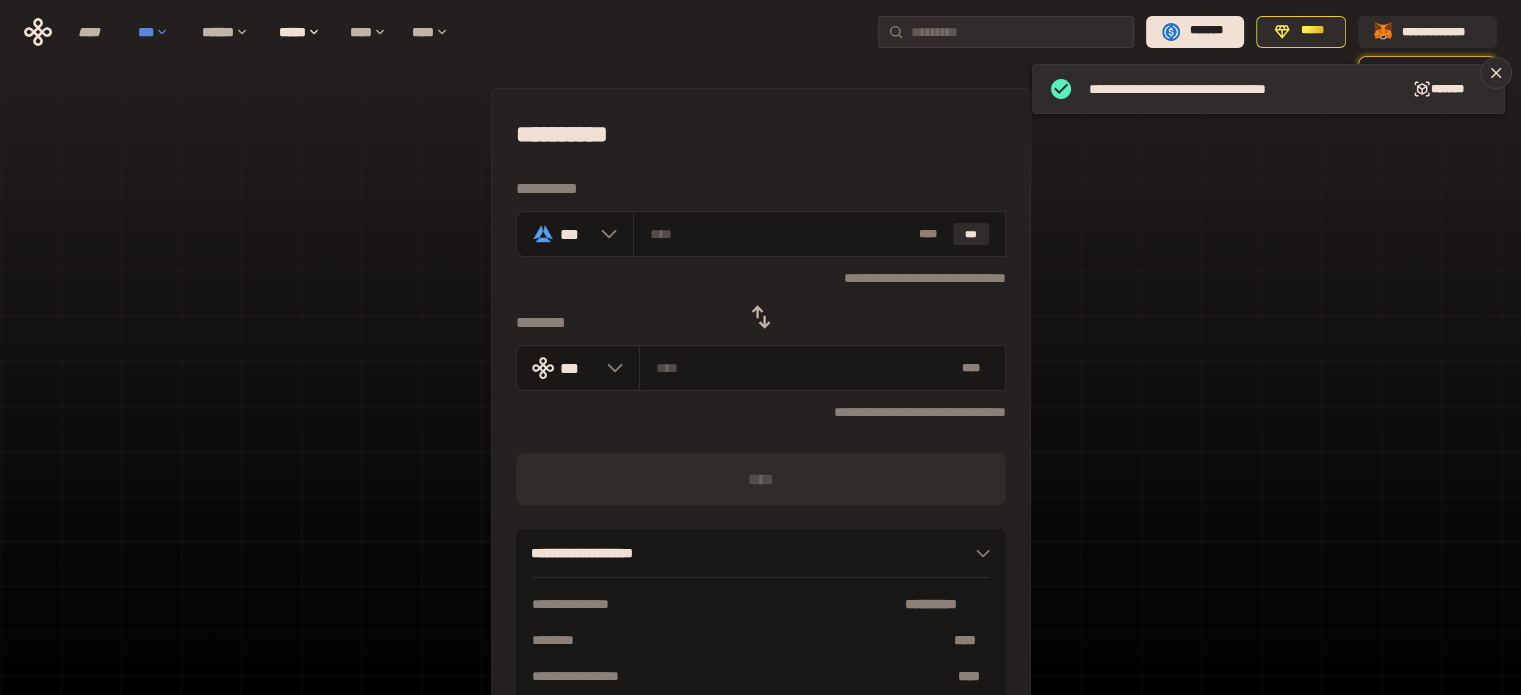 drag, startPoint x: 1519, startPoint y: 0, endPoint x: 154, endPoint y: 23, distance: 1365.1937 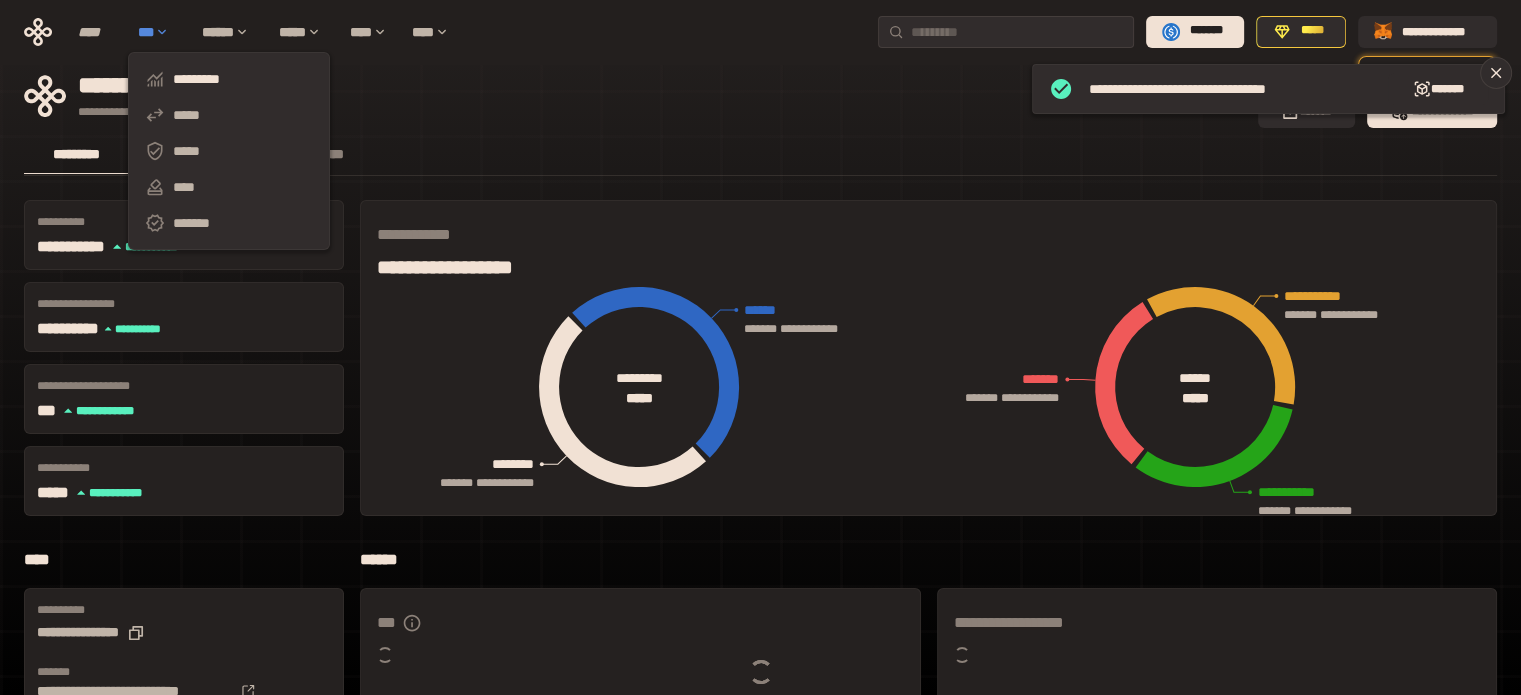 click on "***" at bounding box center (160, 32) 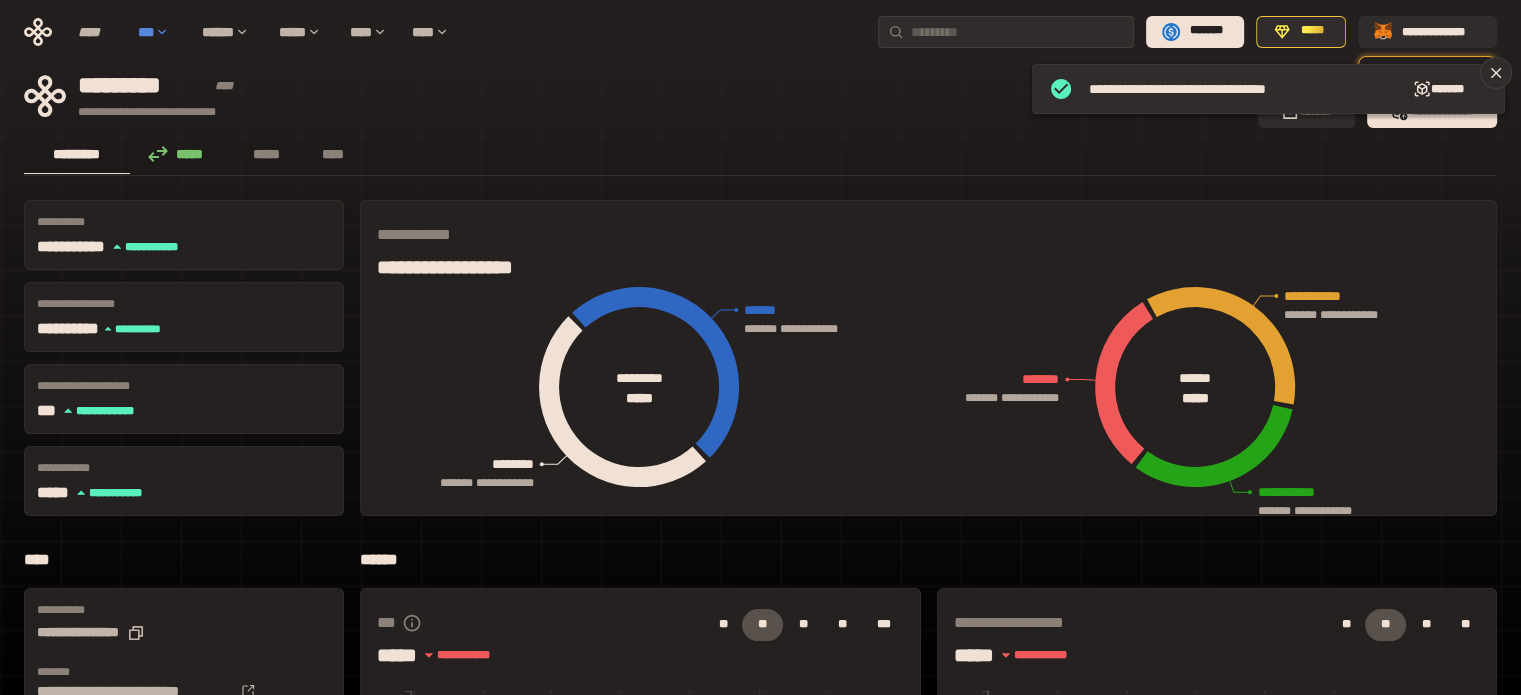 click on "***" at bounding box center [160, 32] 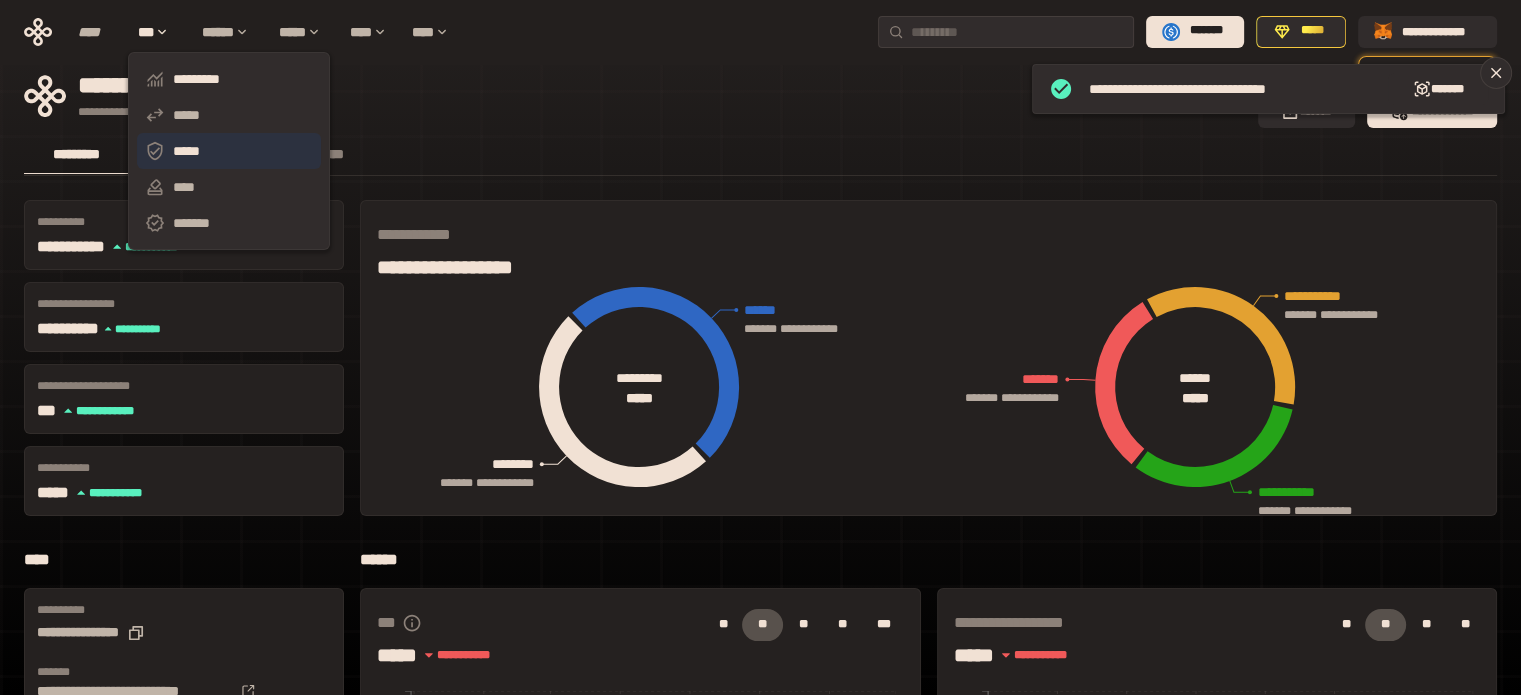 click on "*****" at bounding box center [229, 151] 